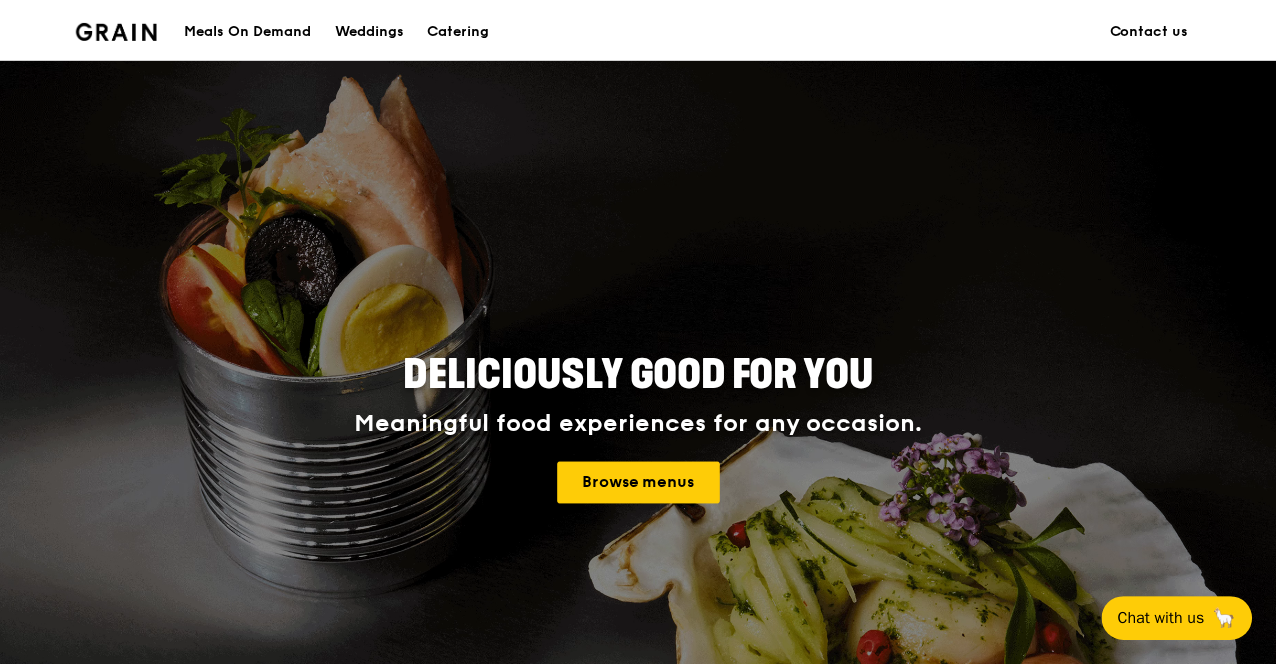 scroll, scrollTop: 0, scrollLeft: 0, axis: both 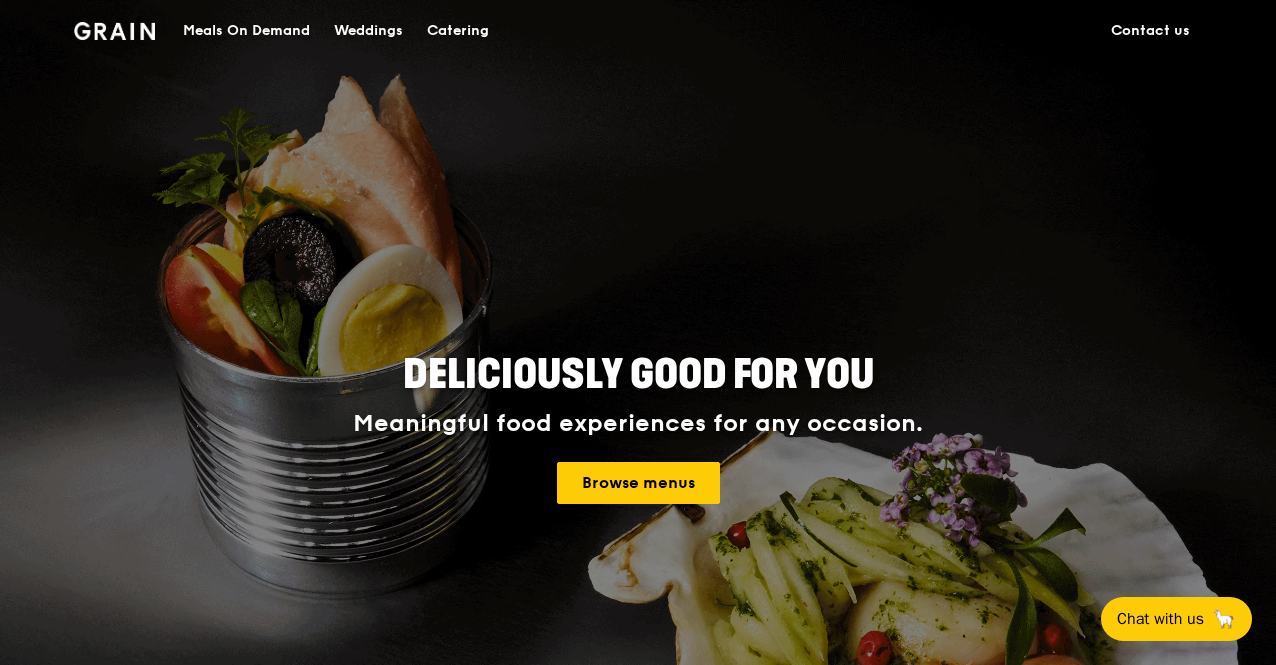 click on "Meals On Demand" at bounding box center [246, 31] 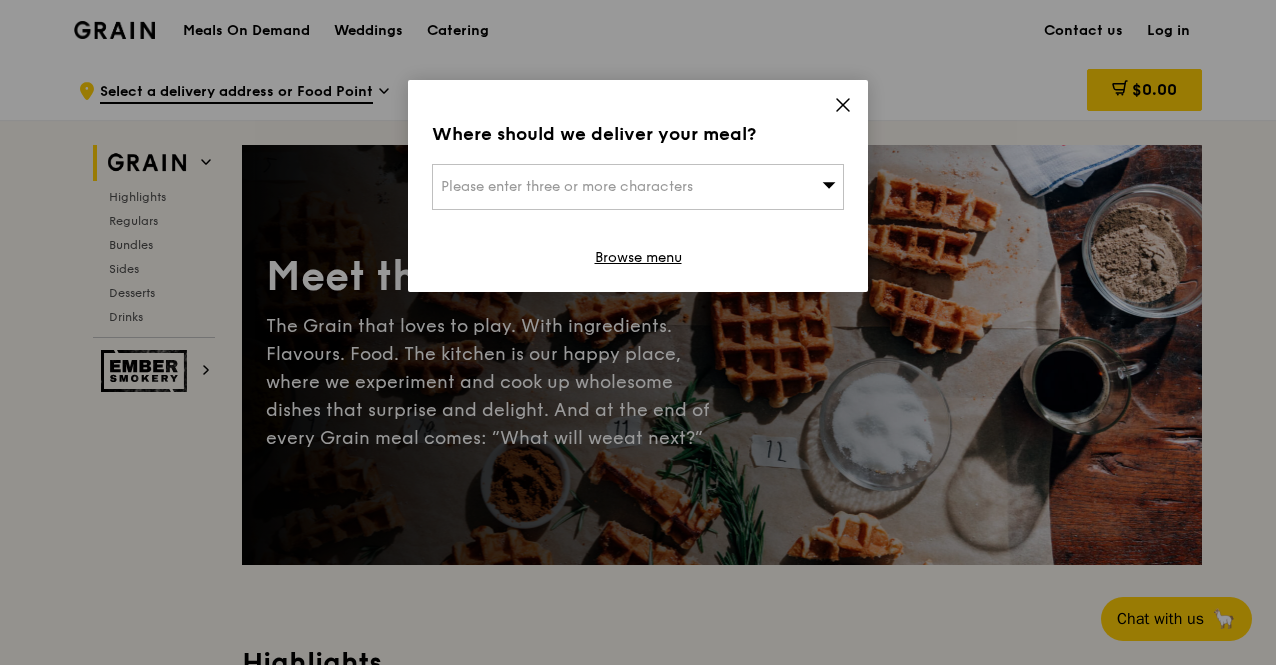 click on "Please enter three or more characters" at bounding box center (638, 187) 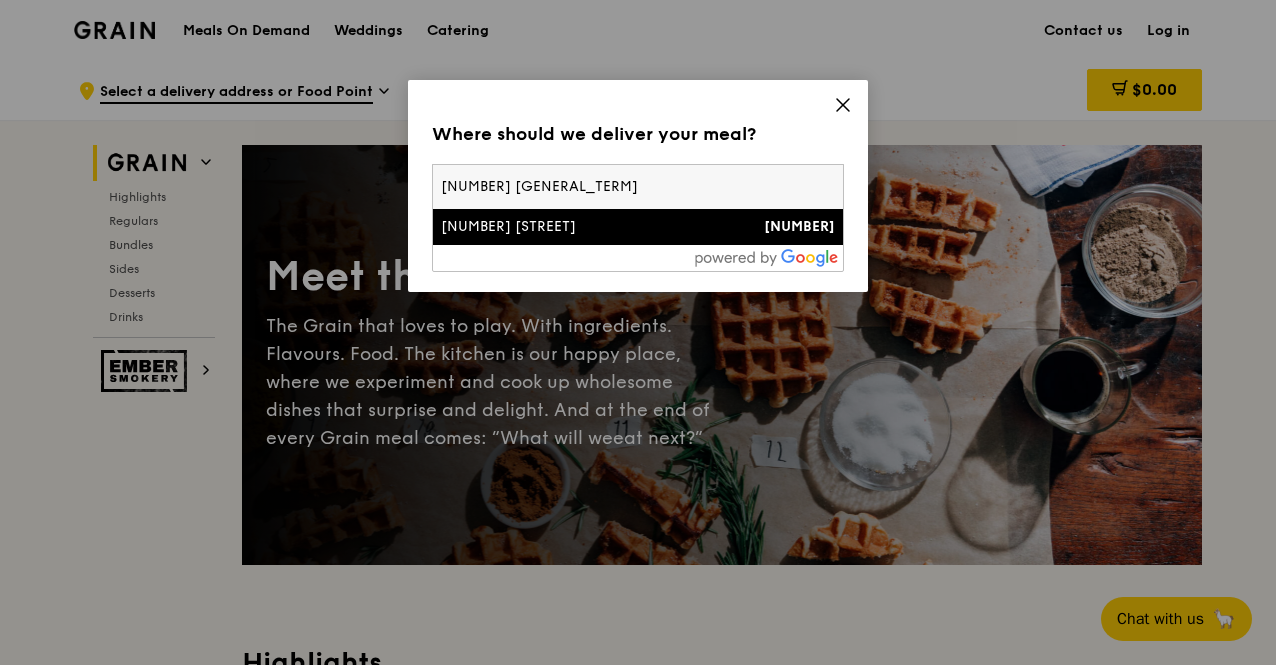 type on "[NUMBER] [GENERAL_TERM]" 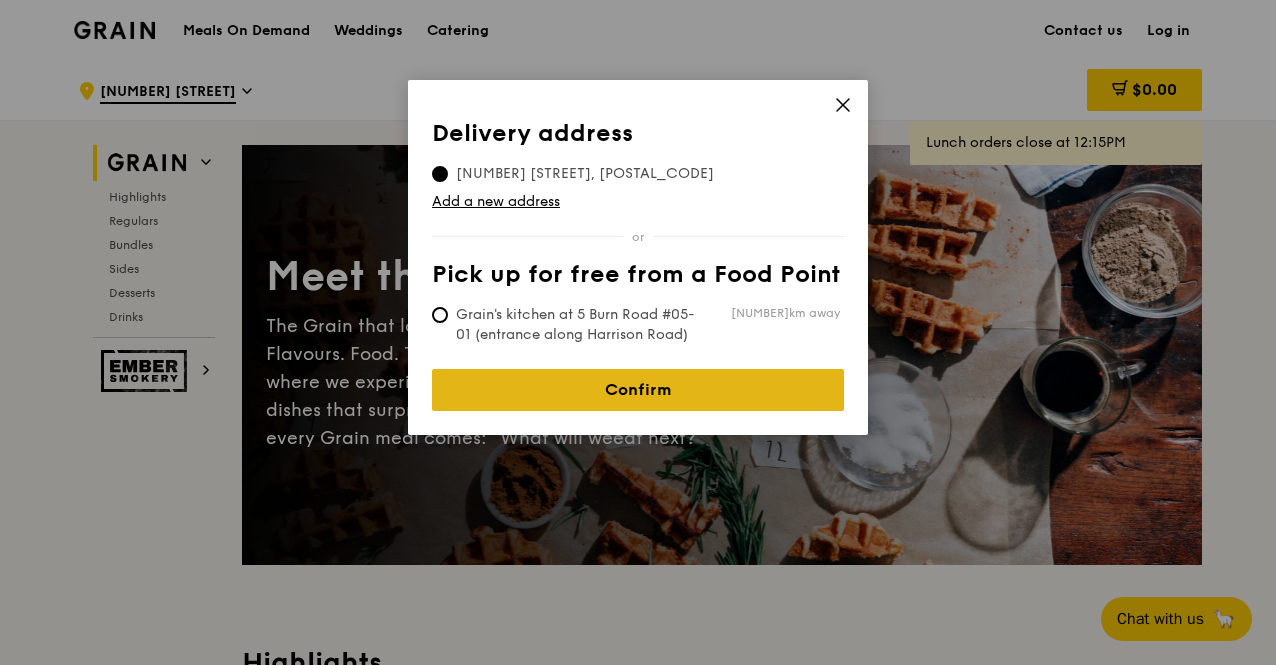 click on "Confirm" at bounding box center [638, 390] 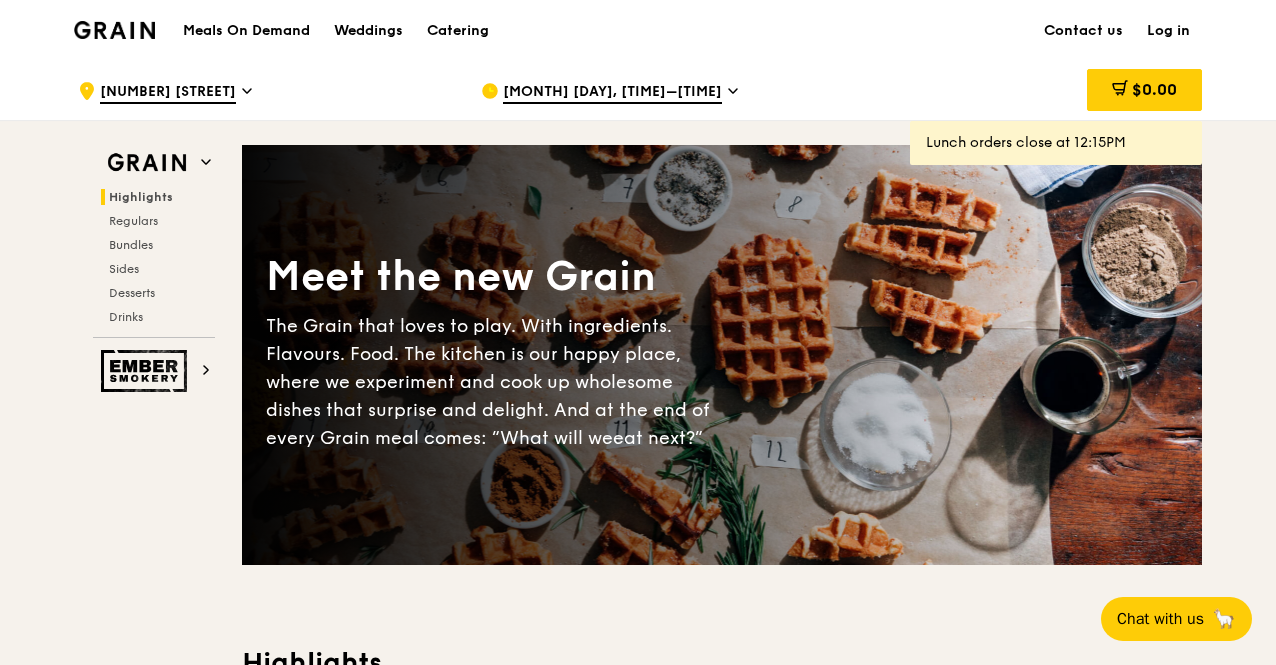 scroll, scrollTop: 1, scrollLeft: 0, axis: vertical 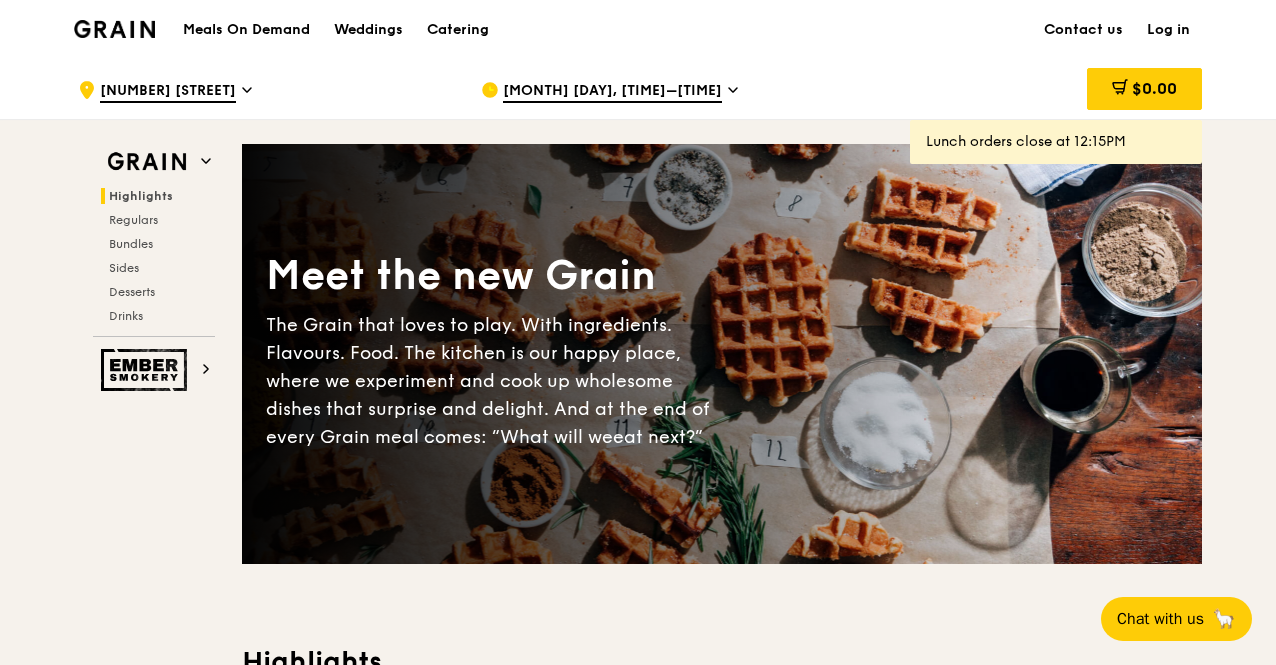 click on "[MONTH] [DAY], [TIME]–[TIME]" at bounding box center [612, 92] 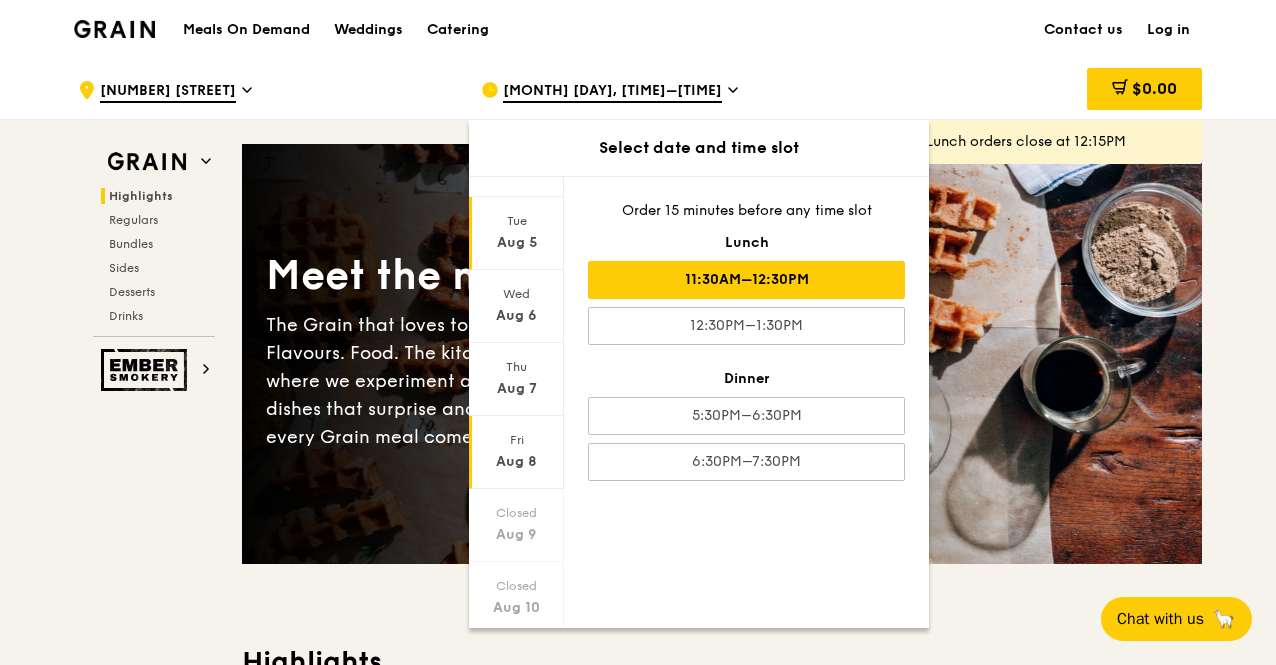 scroll, scrollTop: 160, scrollLeft: 0, axis: vertical 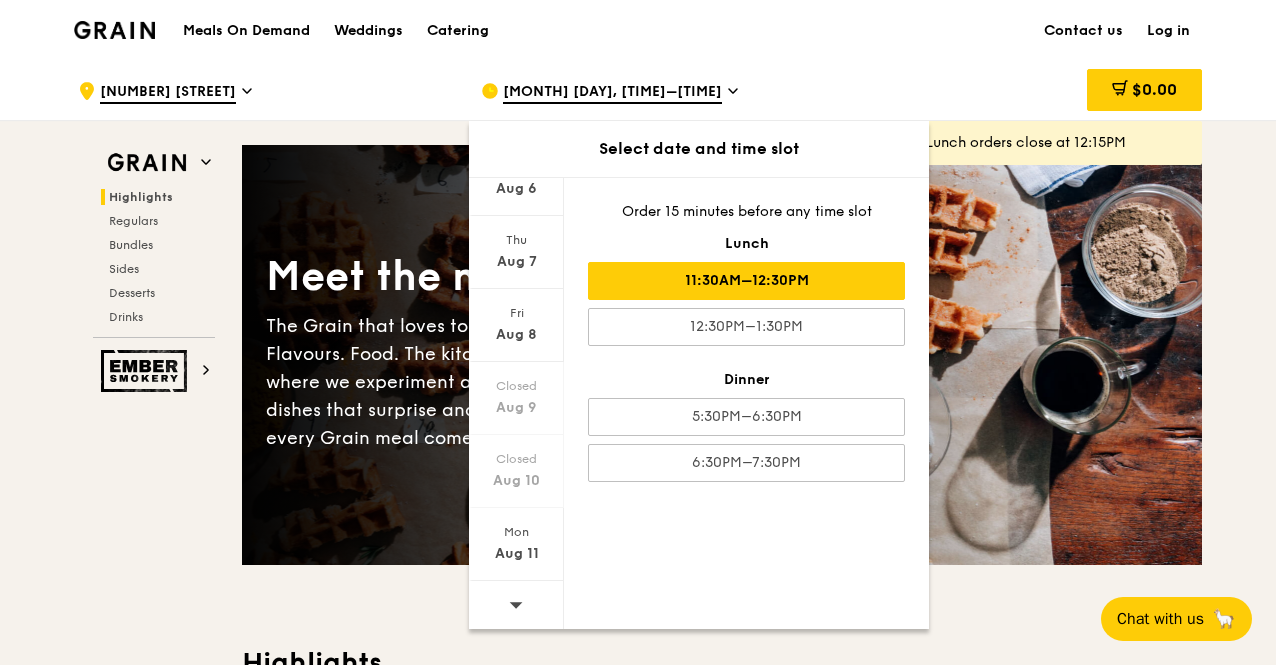 click on "$0.00" at bounding box center (1041, 91) 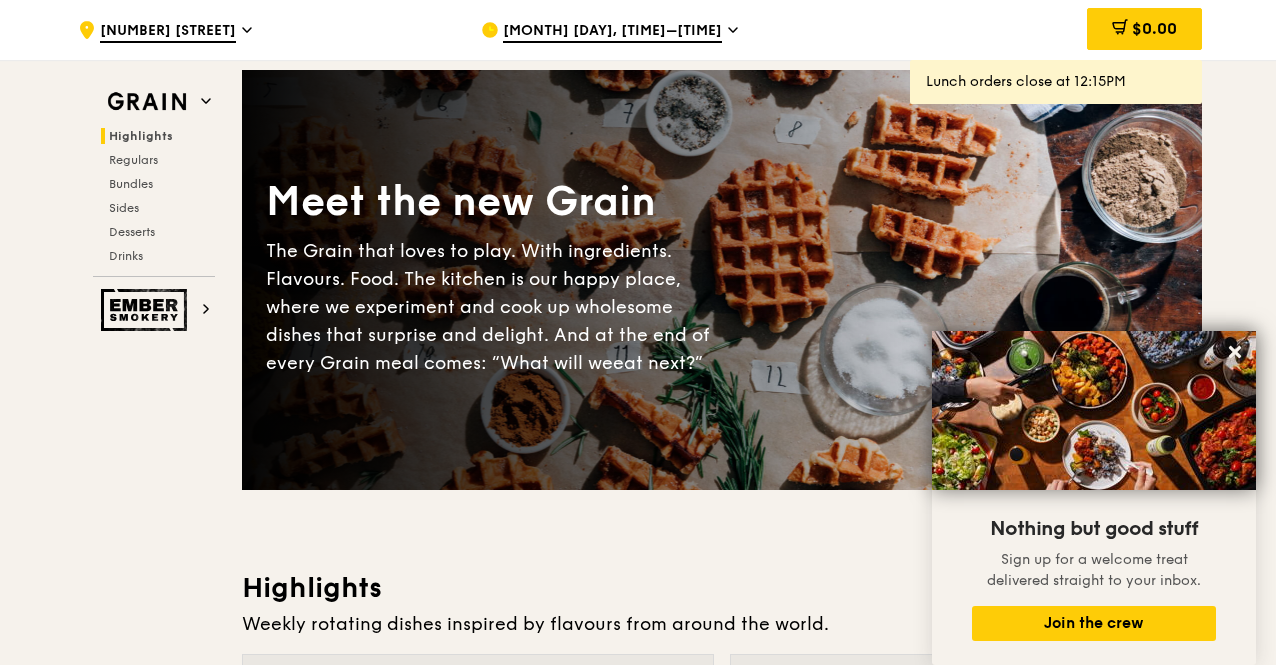 scroll, scrollTop: 0, scrollLeft: 0, axis: both 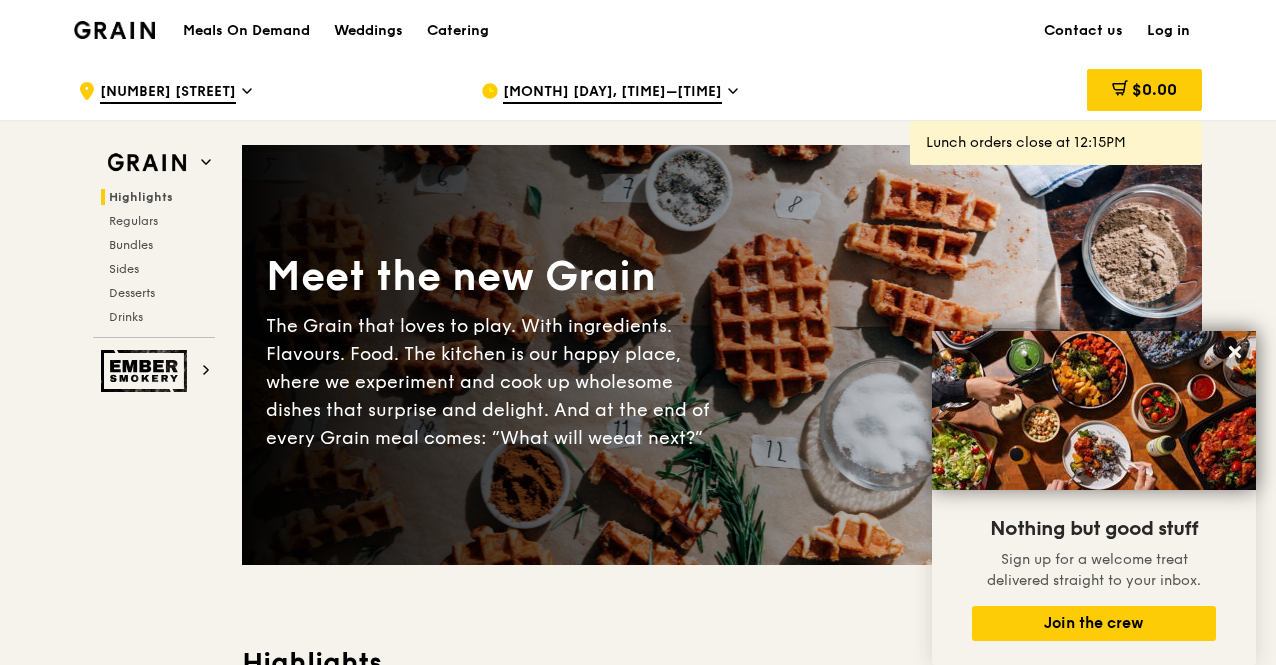click on "Meals On Demand" at bounding box center (246, 31) 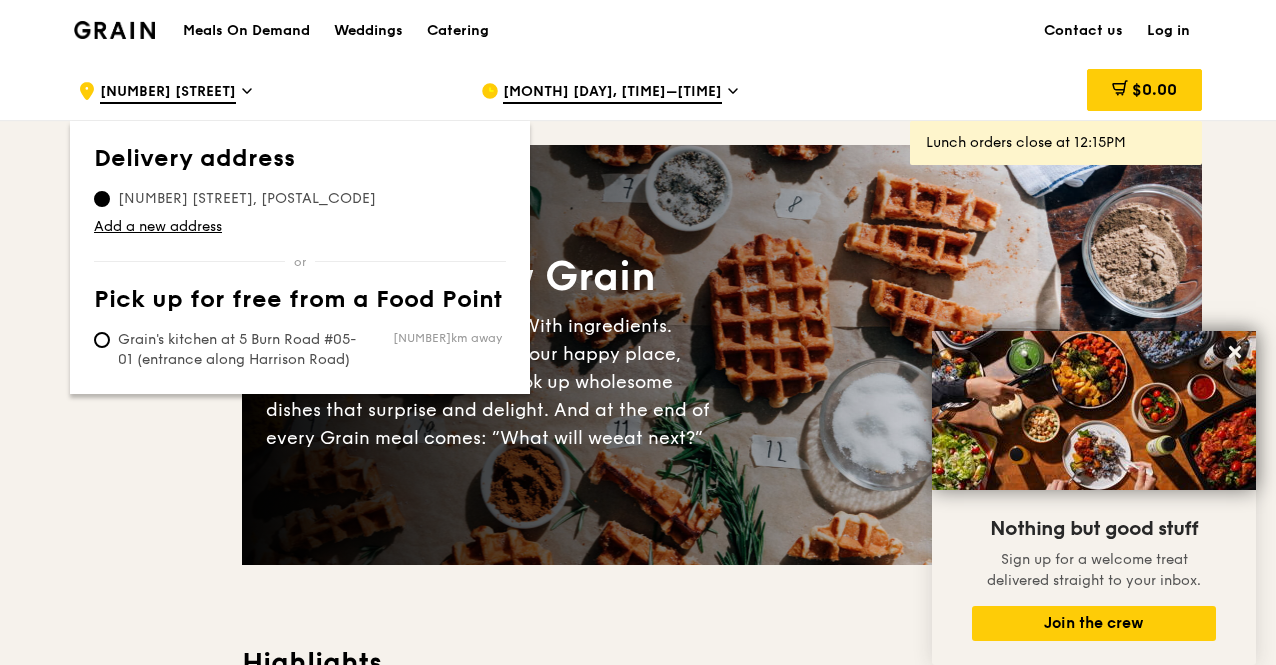 click on "[NUMBER] [STREET]" at bounding box center (168, 93) 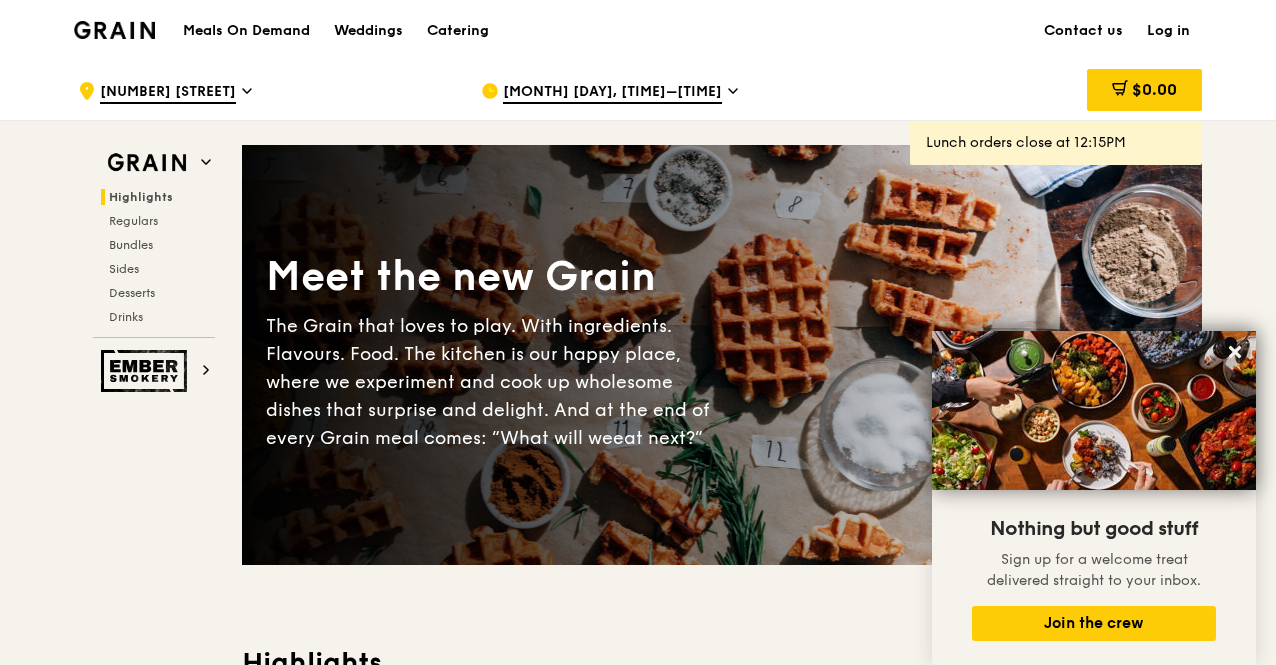 click on "Meals On Demand" at bounding box center (246, 31) 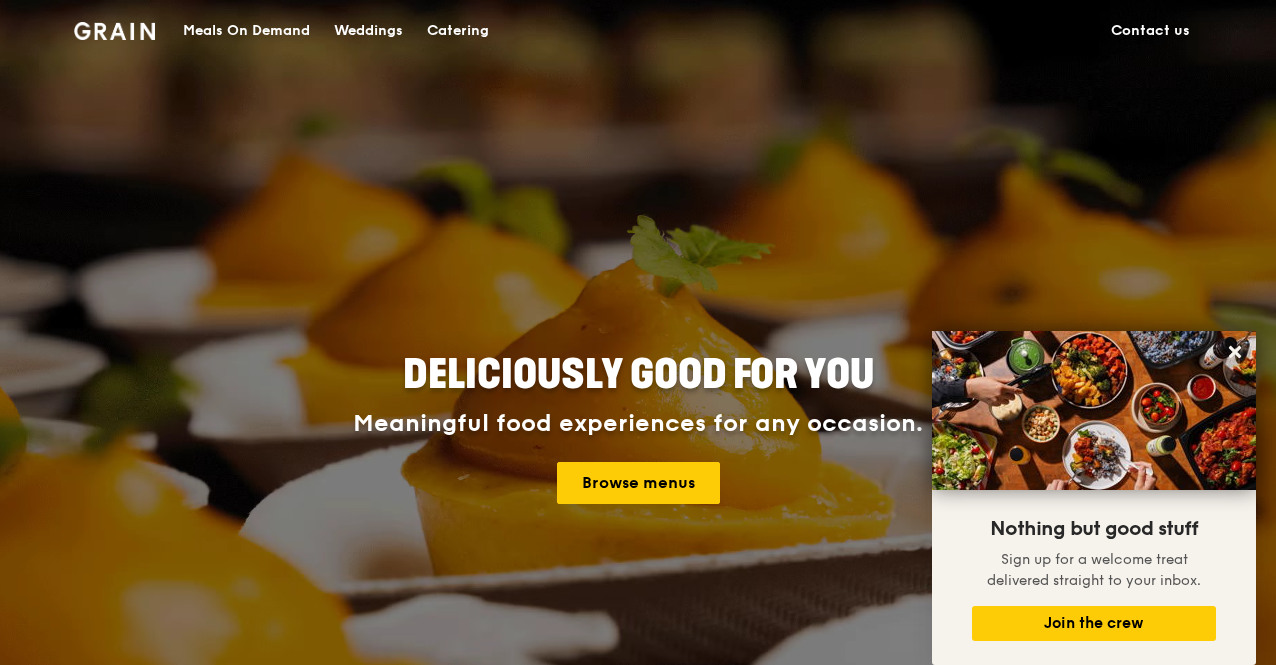 click at bounding box center [114, 31] 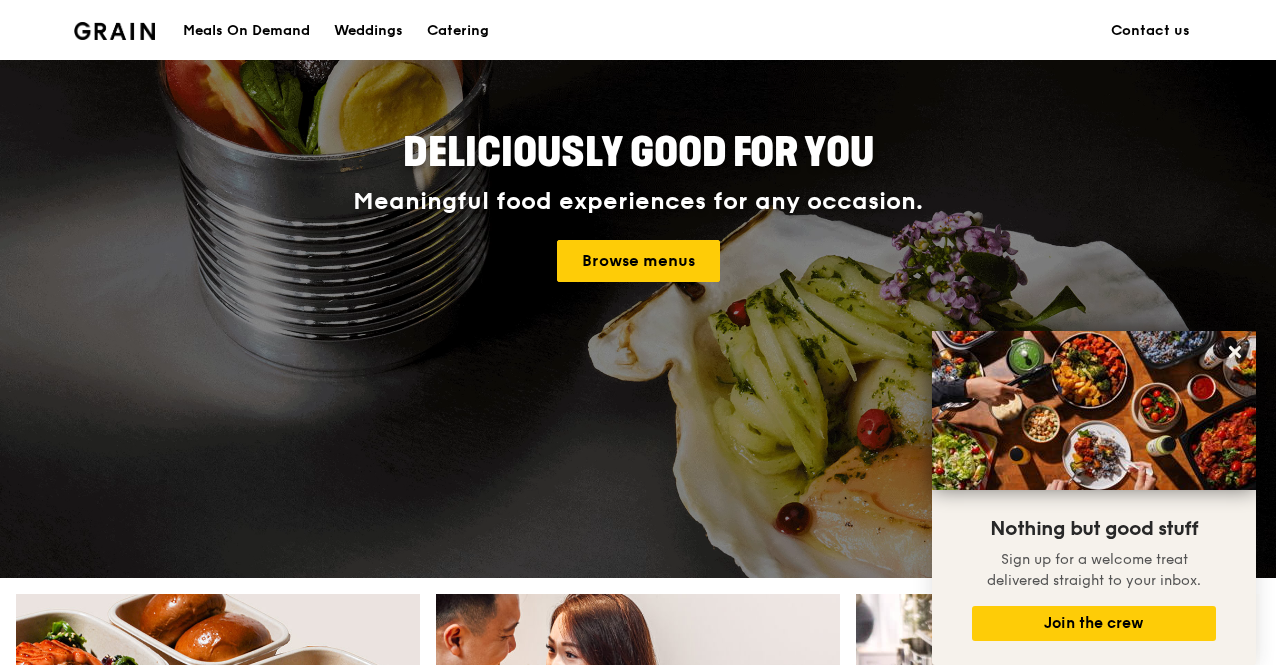scroll, scrollTop: 0, scrollLeft: 0, axis: both 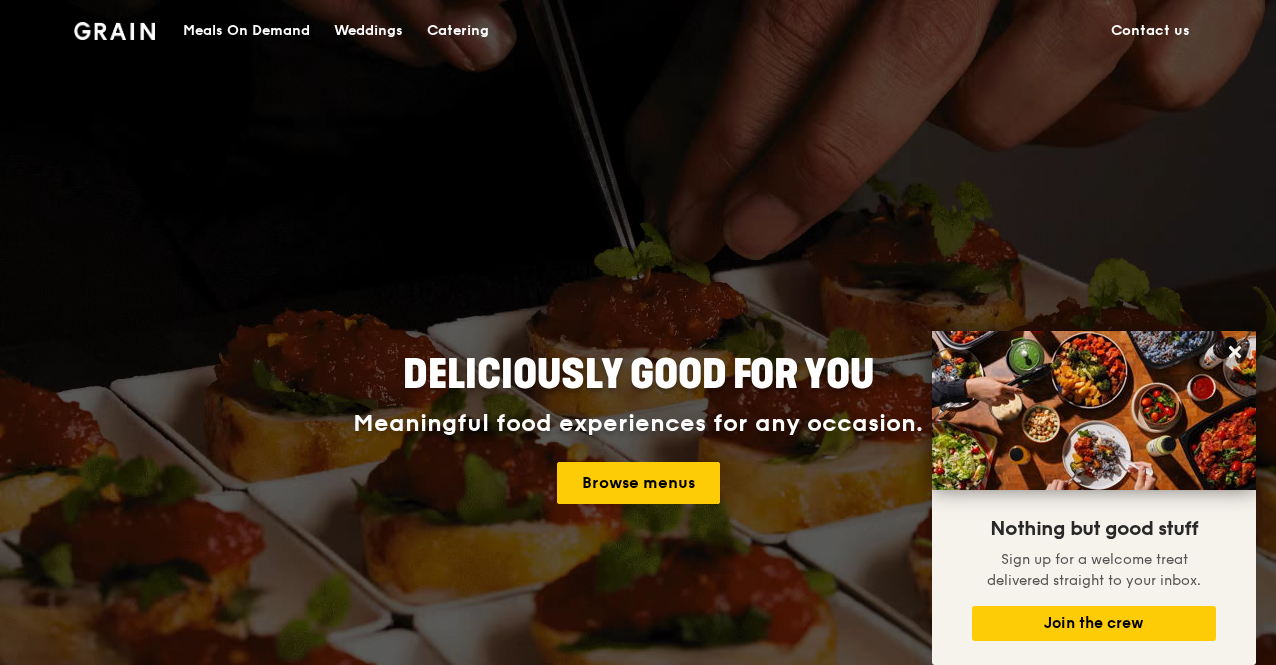 click on "Meals On Demand" at bounding box center (246, 31) 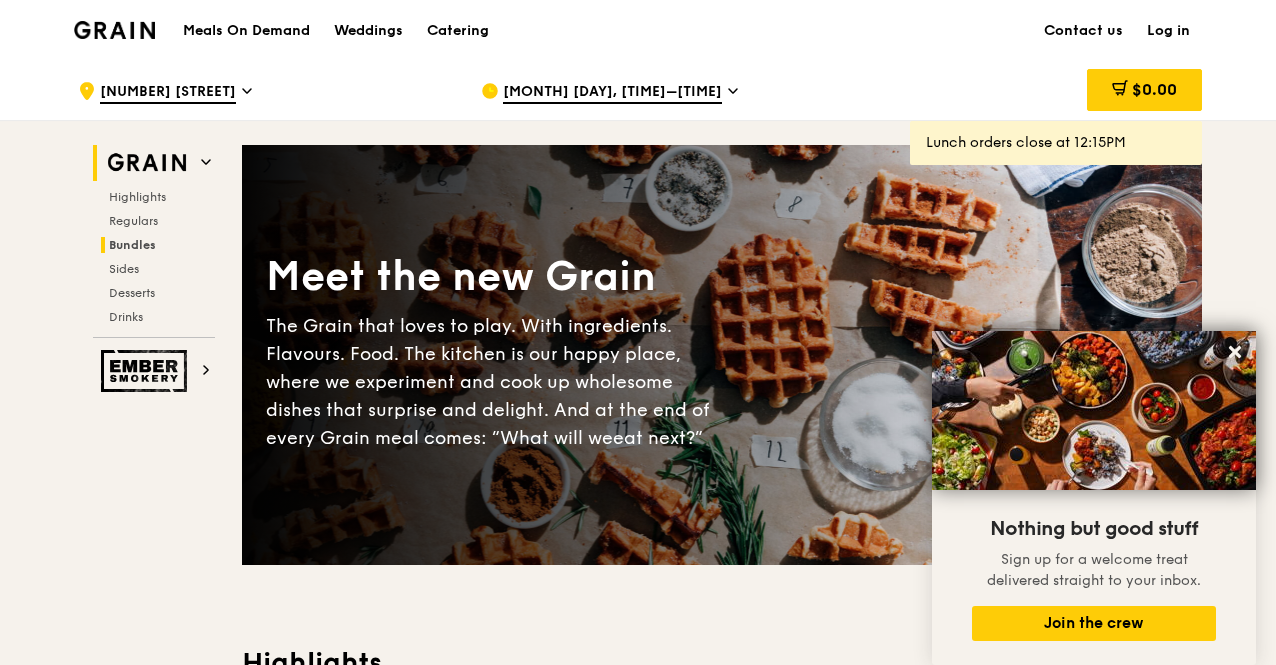 click on "Bundles" at bounding box center [158, 245] 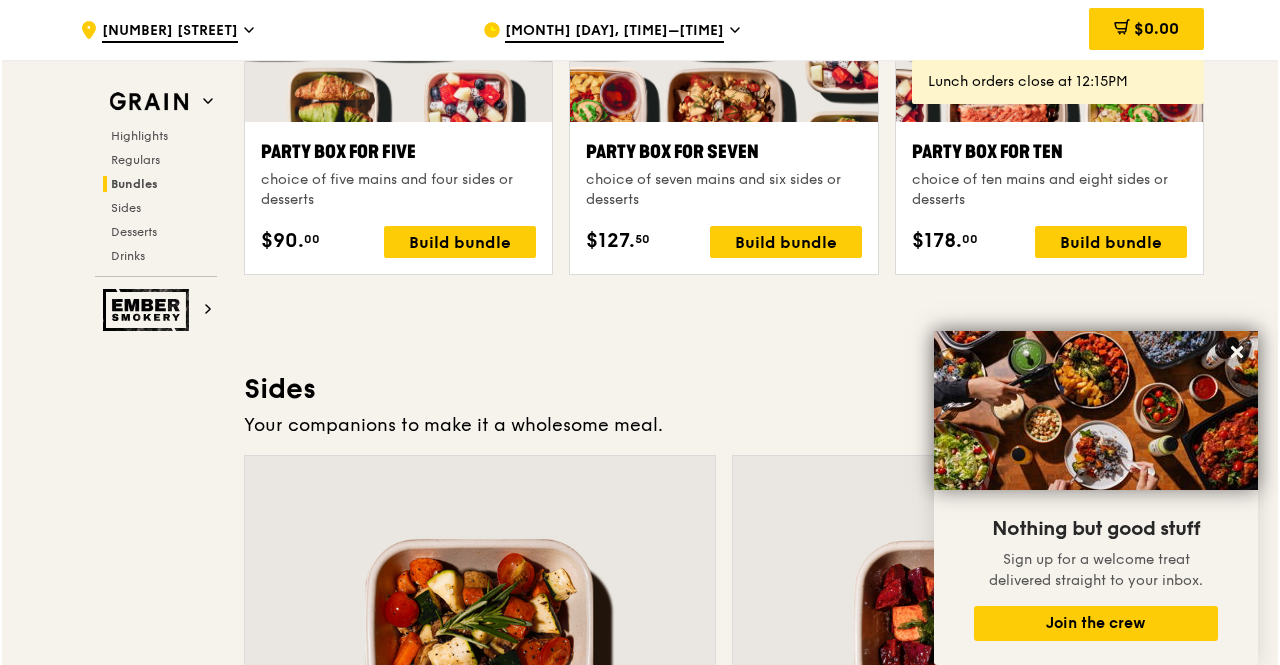 scroll, scrollTop: 4146, scrollLeft: 0, axis: vertical 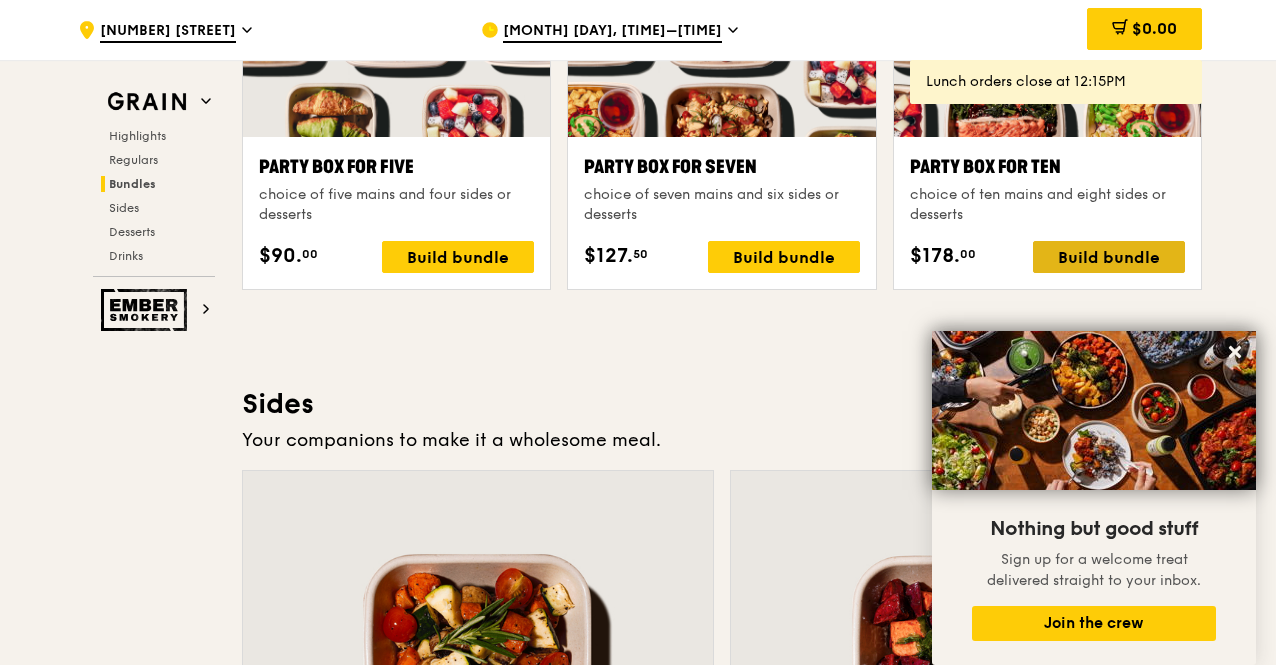 click on "Build bundle" at bounding box center [1109, 257] 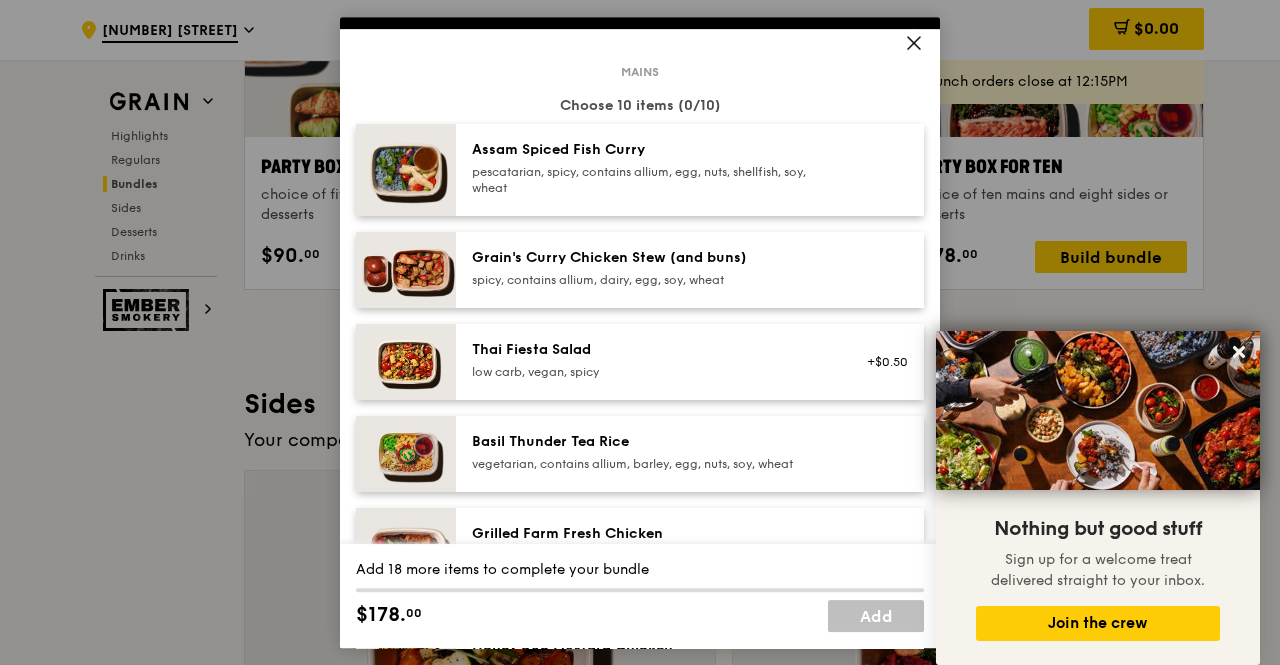 scroll, scrollTop: 122, scrollLeft: 0, axis: vertical 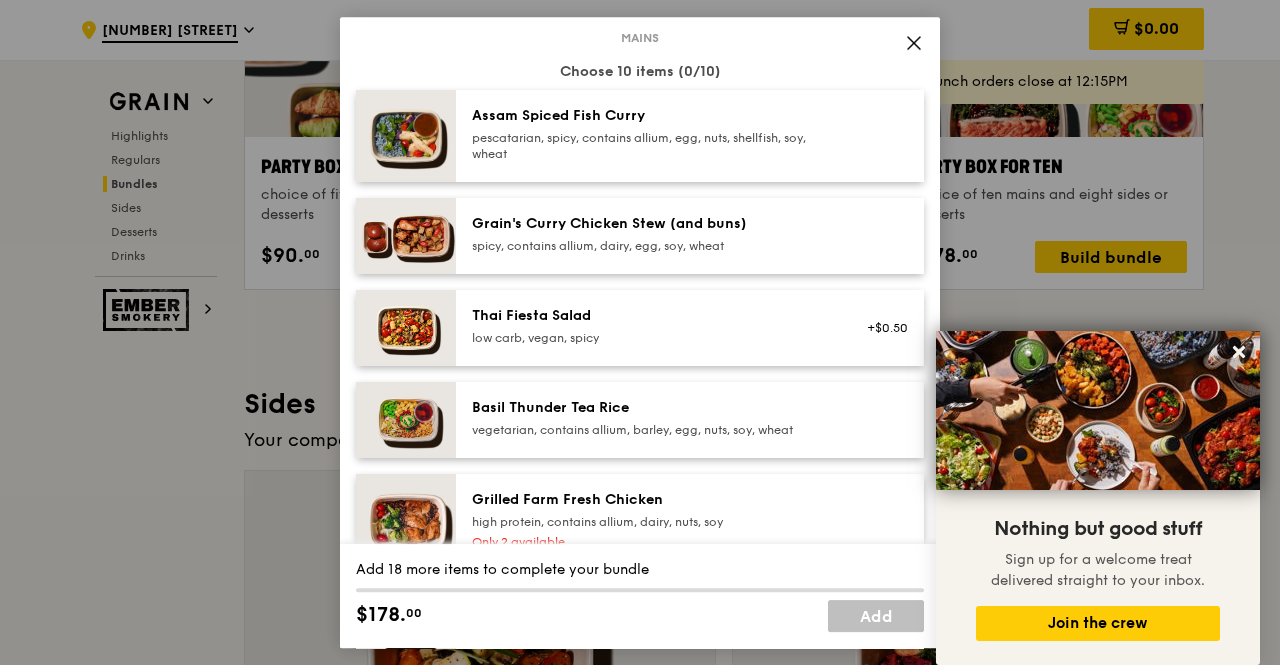 click on "pescatarian, spicy, contains allium, egg, nuts, shellfish, soy, wheat" at bounding box center [651, 146] 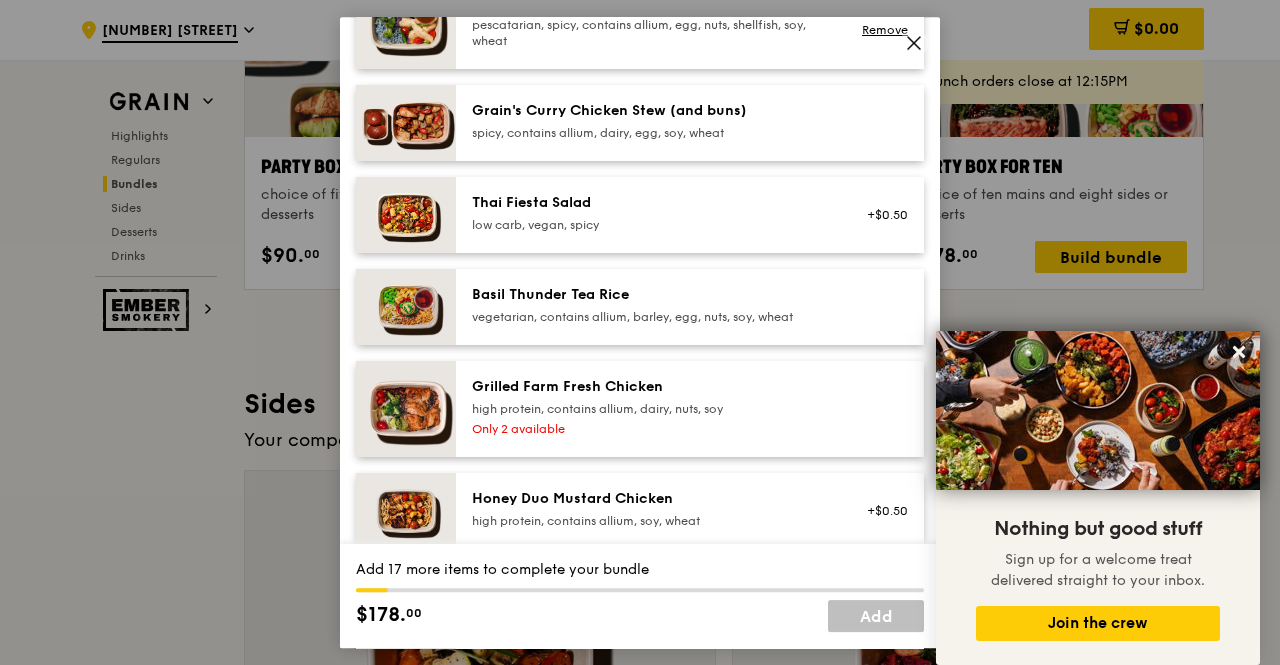 scroll, scrollTop: 240, scrollLeft: 0, axis: vertical 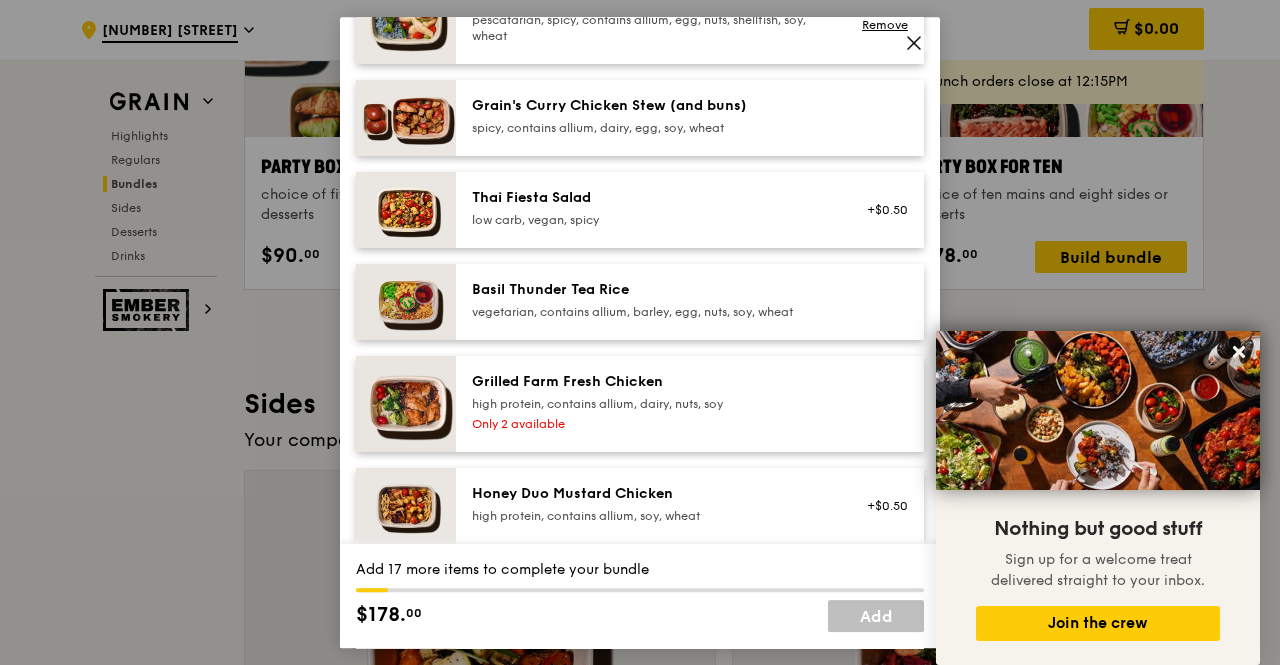 click on "Grain's Curry Chicken Stew (and buns)
spicy, contains allium, dairy, egg, soy, wheat" at bounding box center (651, 118) 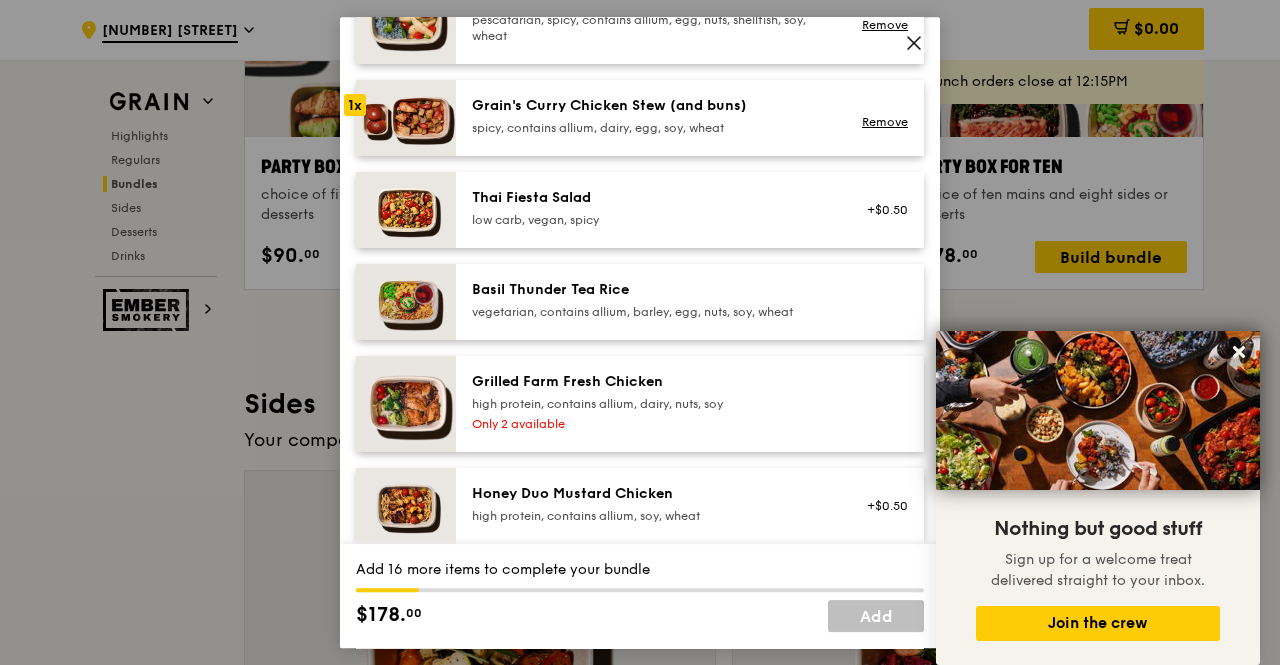click on "[BRAND] [FOOD_ITEM]
low carb, vegan, spicy
+[PRICE]" at bounding box center (690, 210) 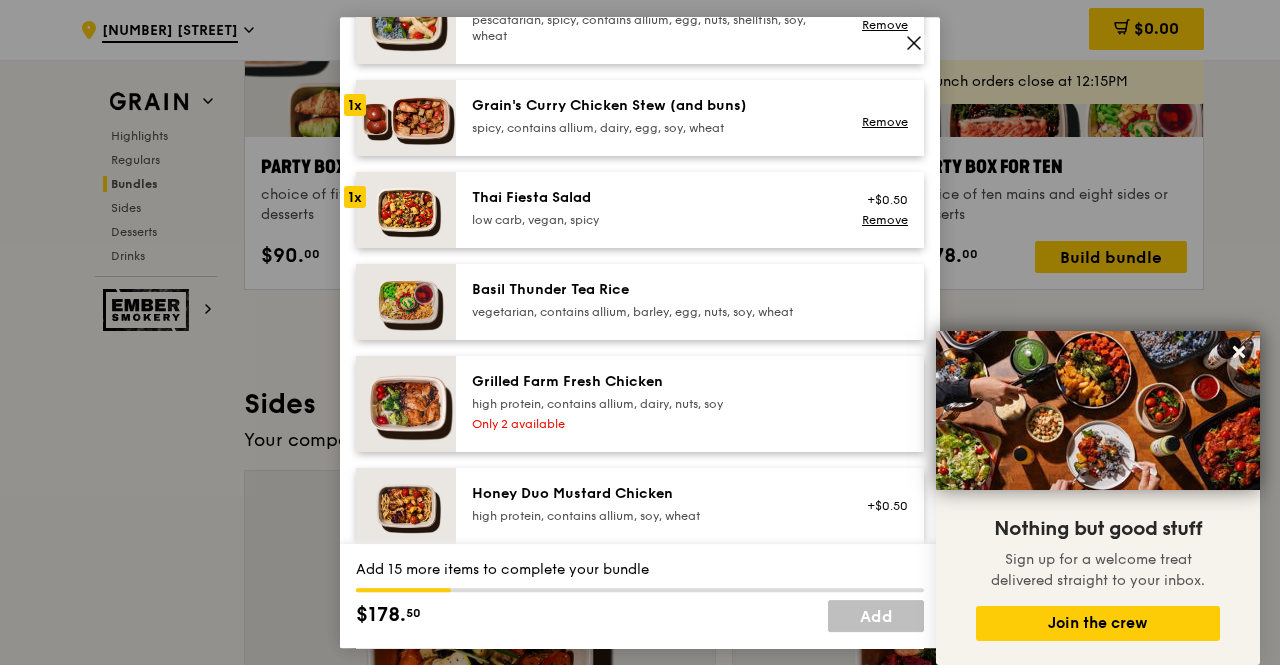 click on "vegetarian, contains allium, barley, egg, nuts, soy, wheat" at bounding box center (651, 312) 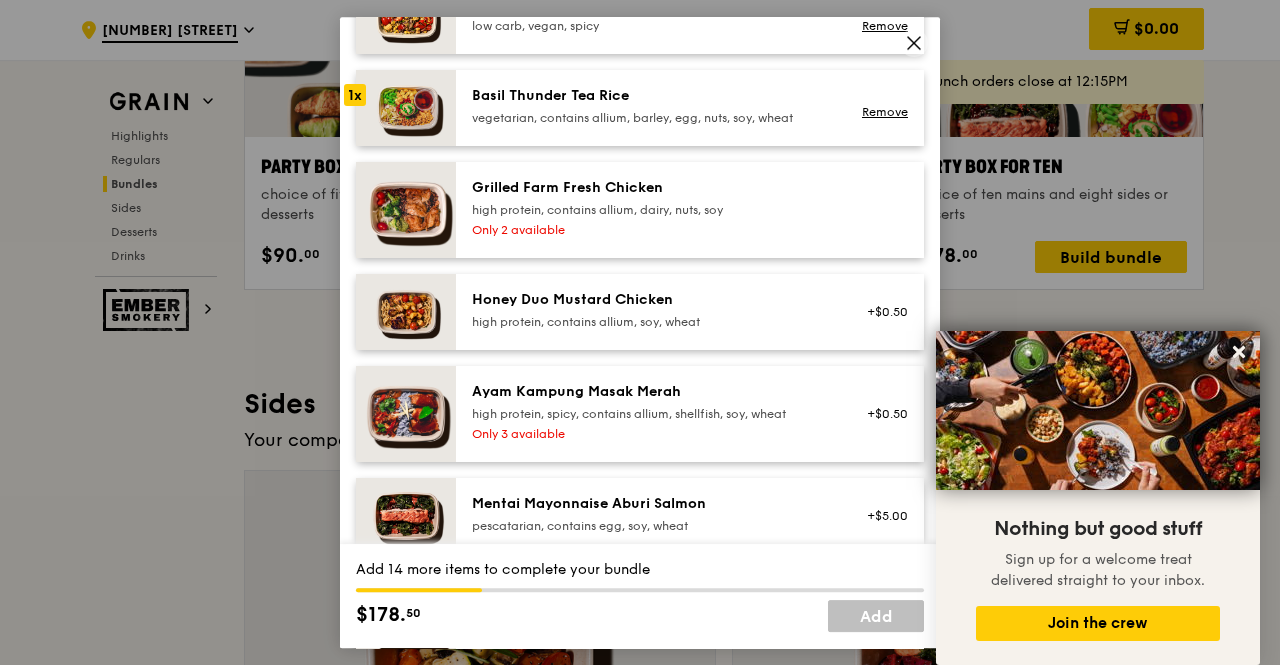 scroll, scrollTop: 436, scrollLeft: 0, axis: vertical 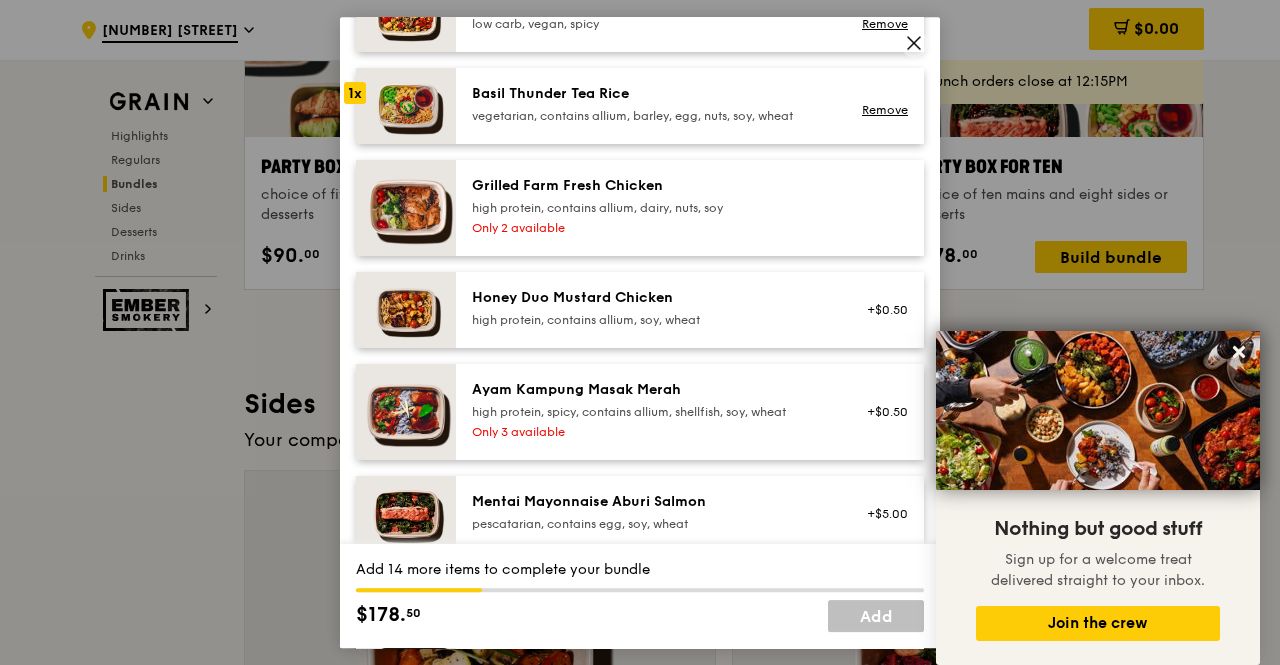 click on "Only 2 available" at bounding box center (651, 228) 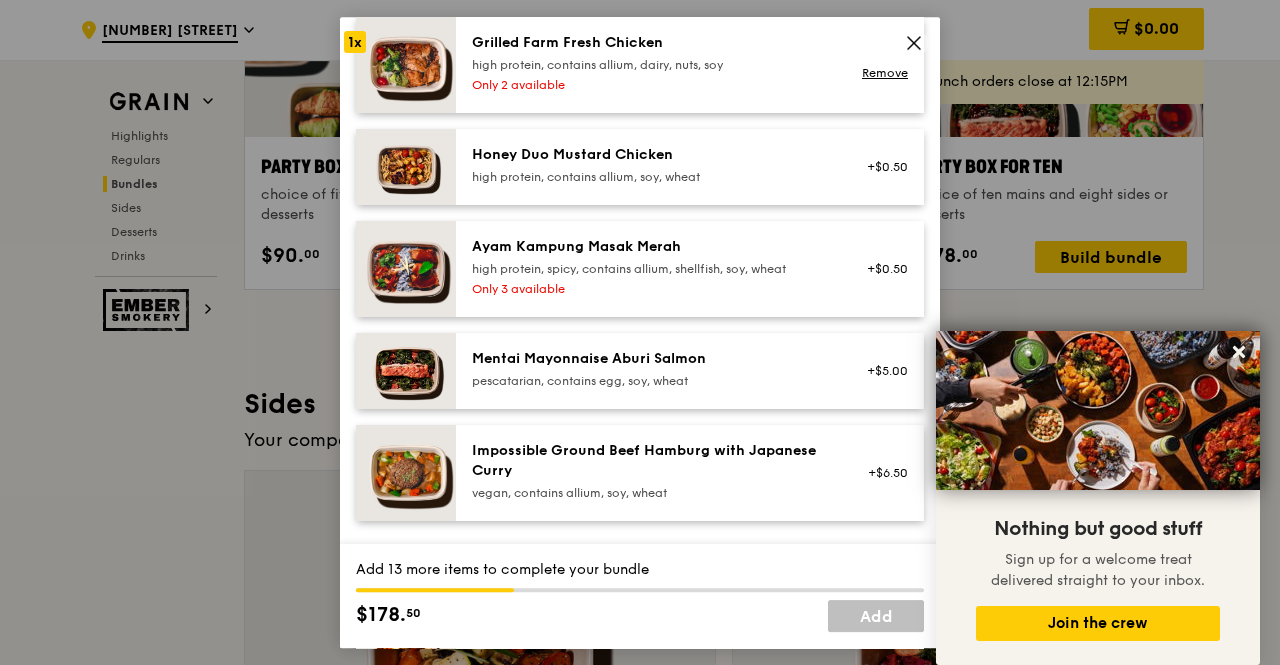 scroll, scrollTop: 525, scrollLeft: 0, axis: vertical 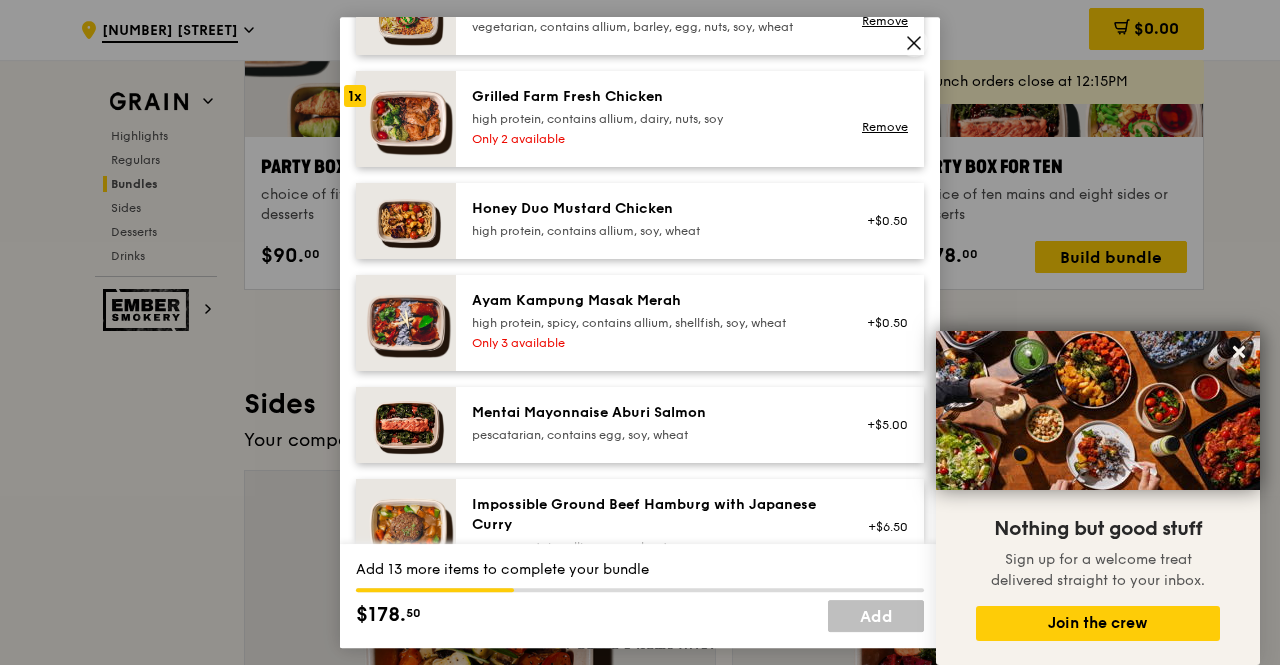 click on "high protein, contains allium, soy, wheat" at bounding box center [651, 231] 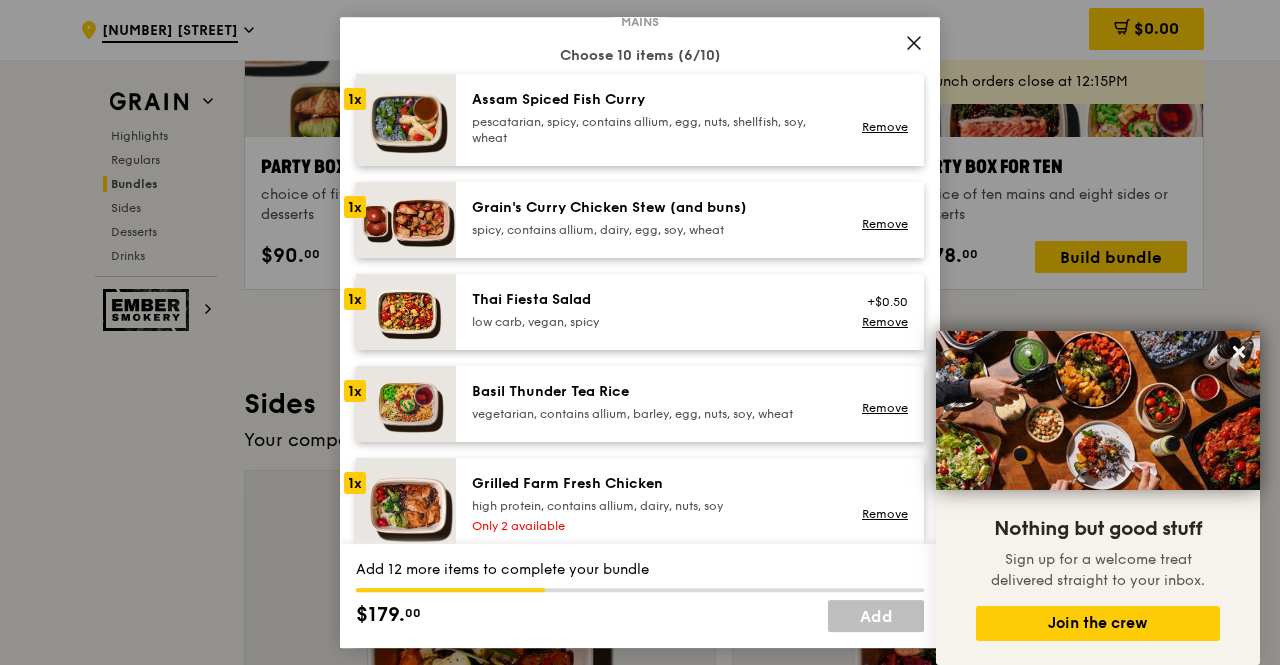 scroll, scrollTop: 36, scrollLeft: 0, axis: vertical 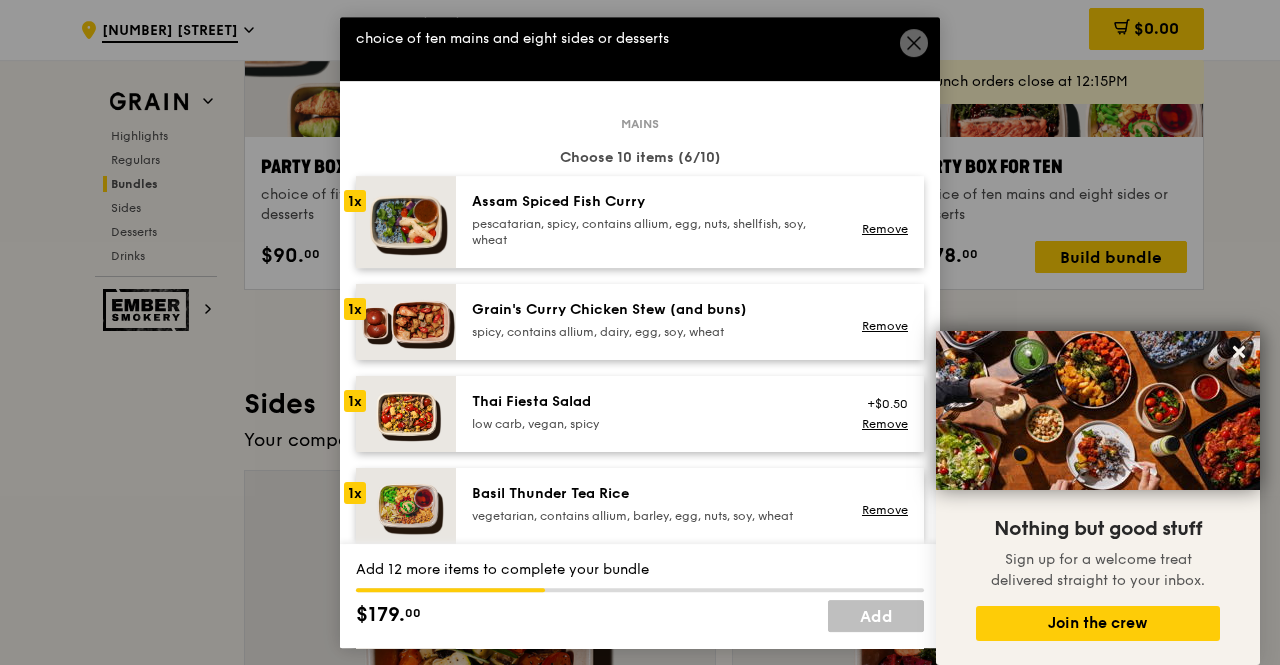 click on "pescatarian, spicy, contains allium, egg, nuts, shellfish, soy, wheat" at bounding box center [651, 232] 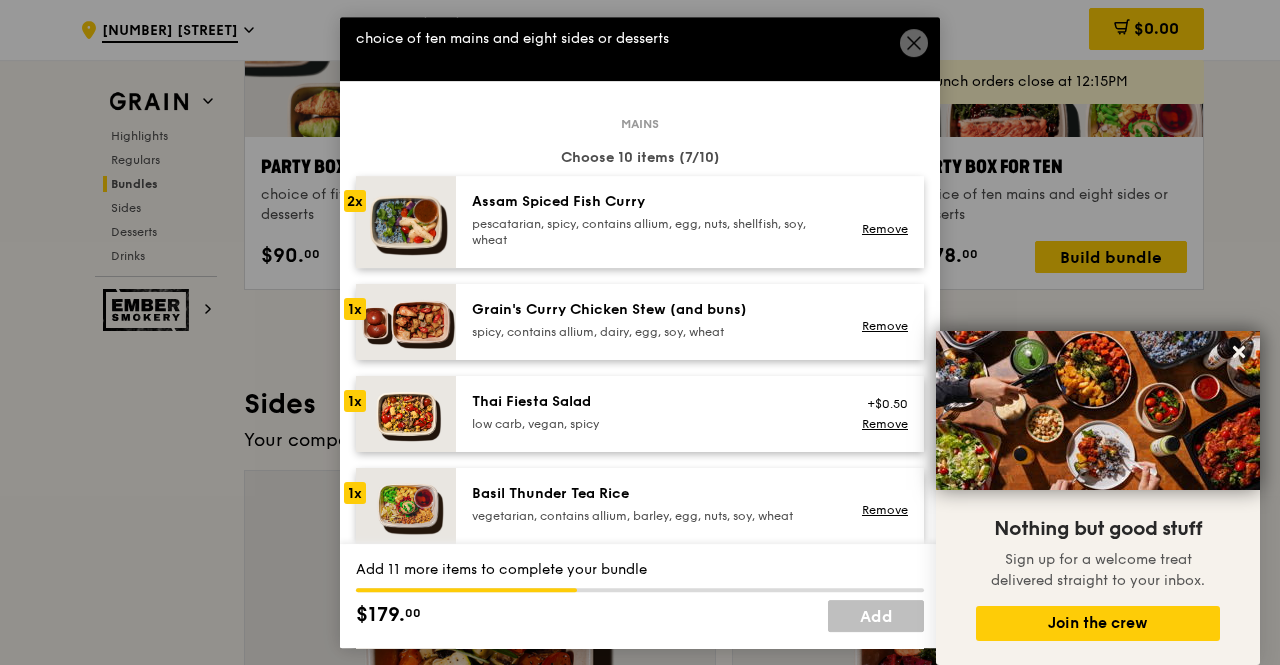click on "Grain's Curry Chicken Stew (and buns)" at bounding box center (651, 310) 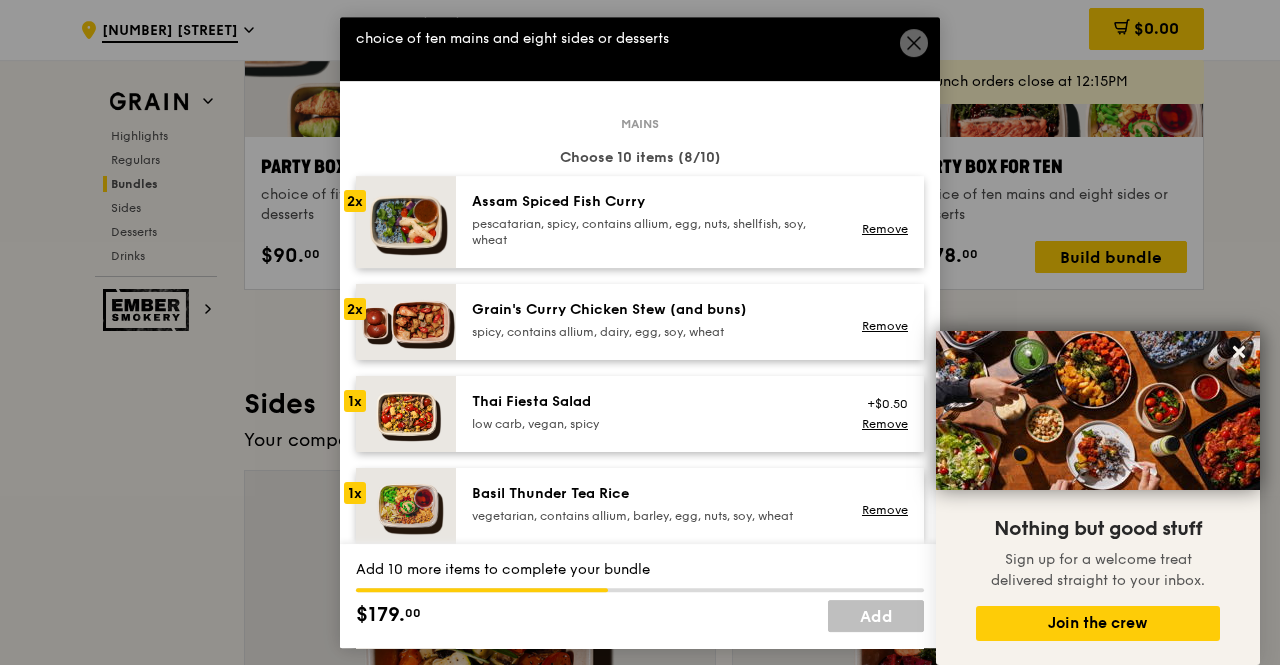 click on "Thai Fiesta Salad" at bounding box center [651, 402] 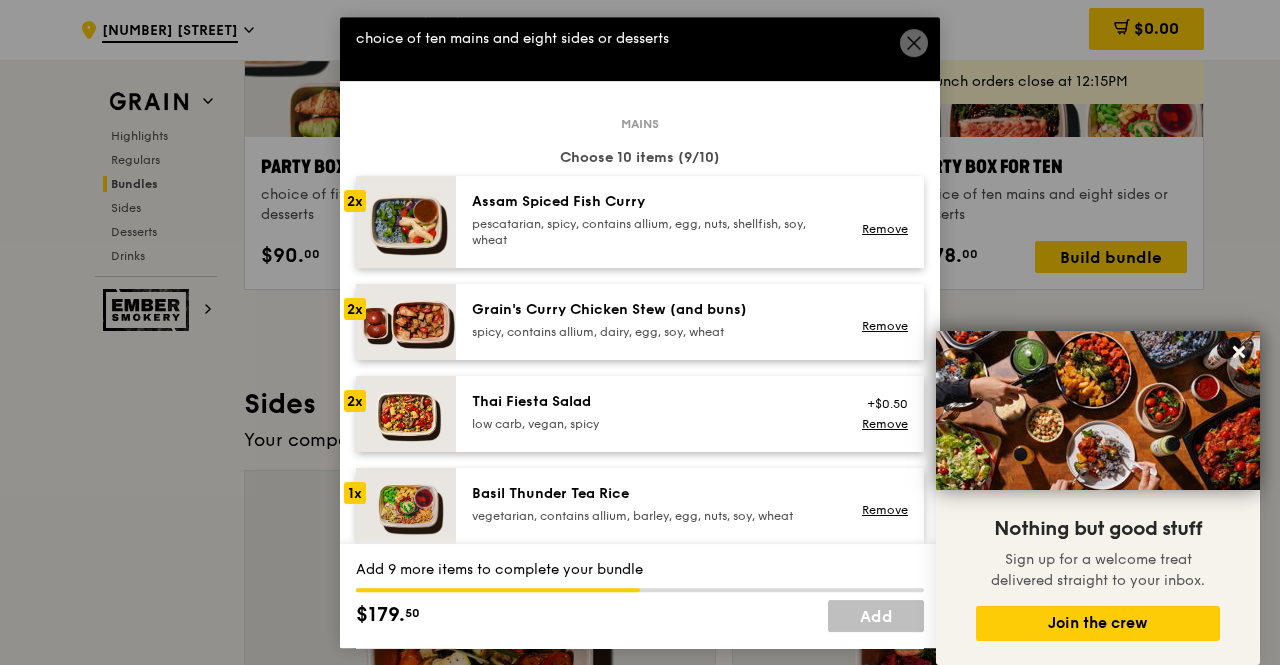scroll, scrollTop: 164, scrollLeft: 0, axis: vertical 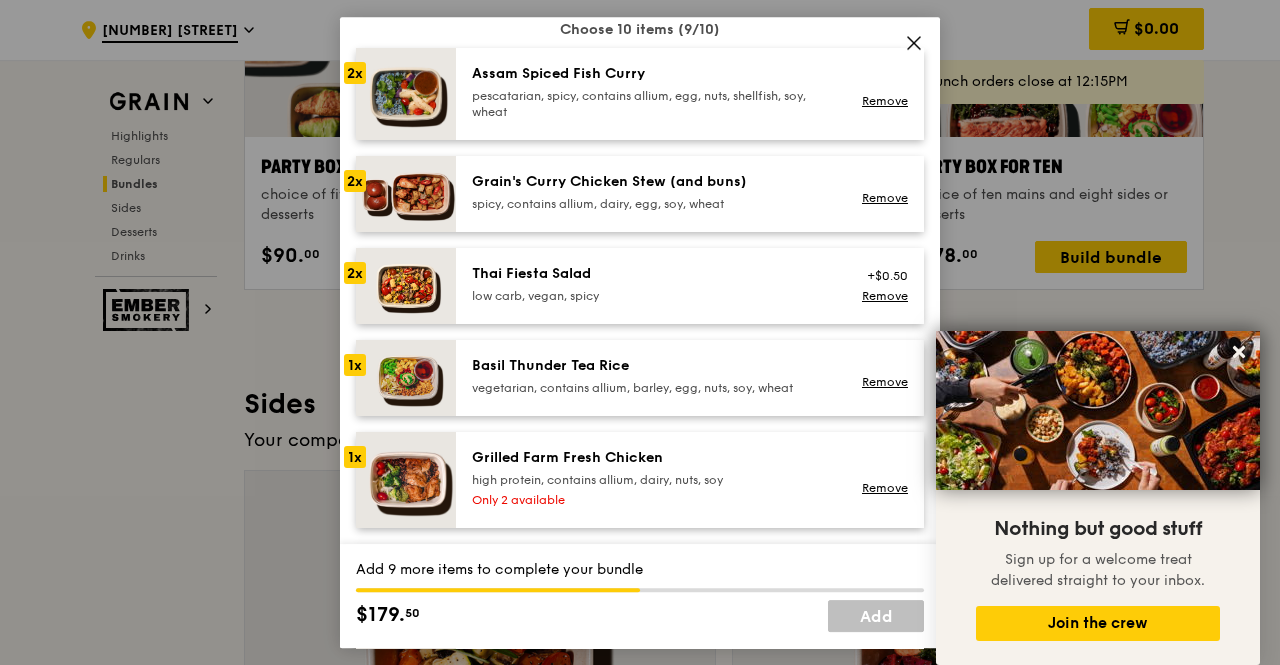click on "vegetarian, contains allium, barley, egg, nuts, soy, wheat" at bounding box center [651, 388] 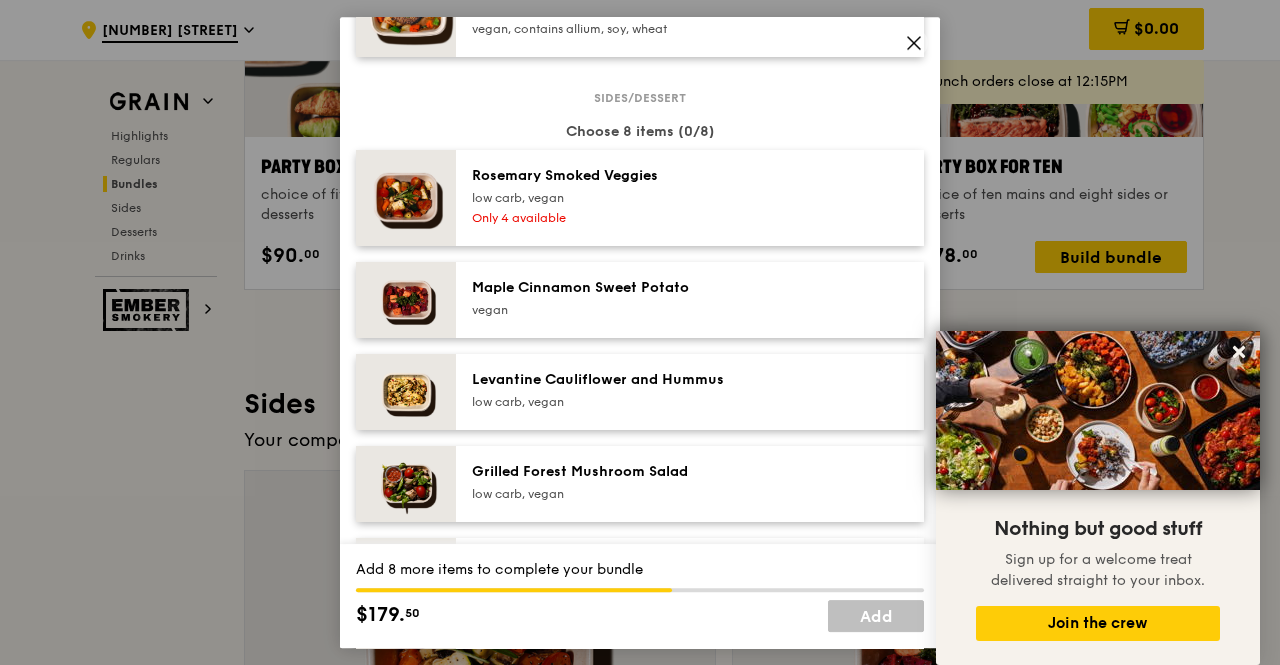 scroll, scrollTop: 1094, scrollLeft: 0, axis: vertical 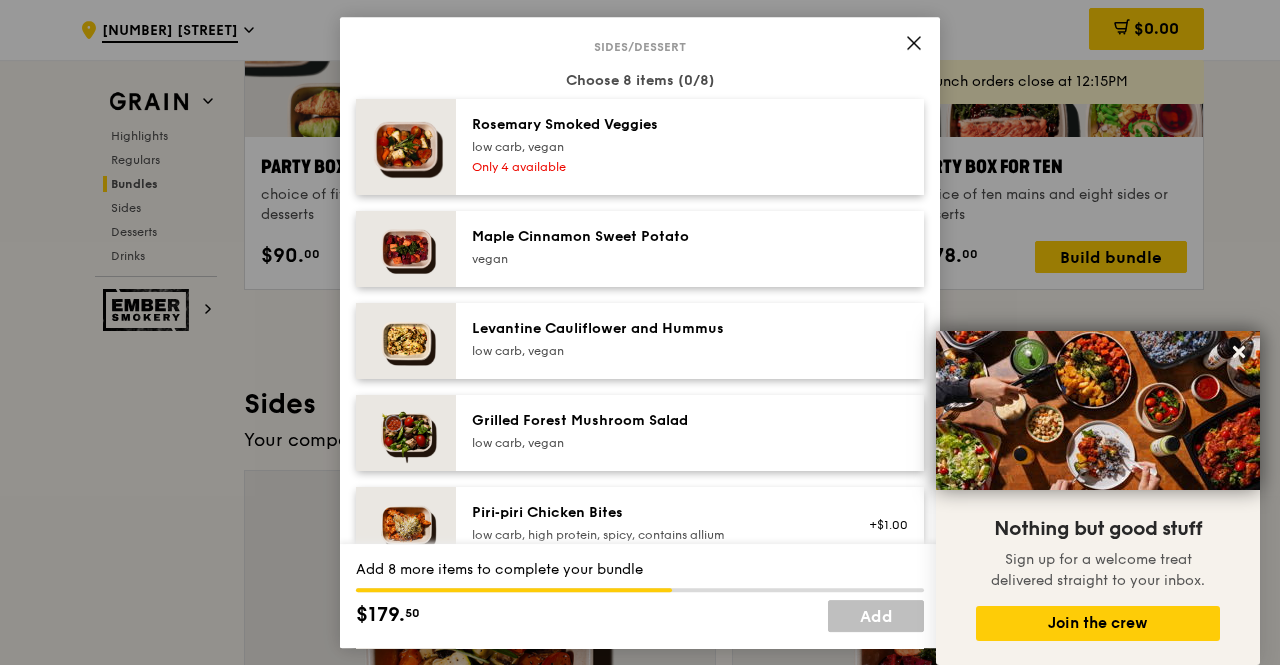 click on "vegan" at bounding box center (651, 259) 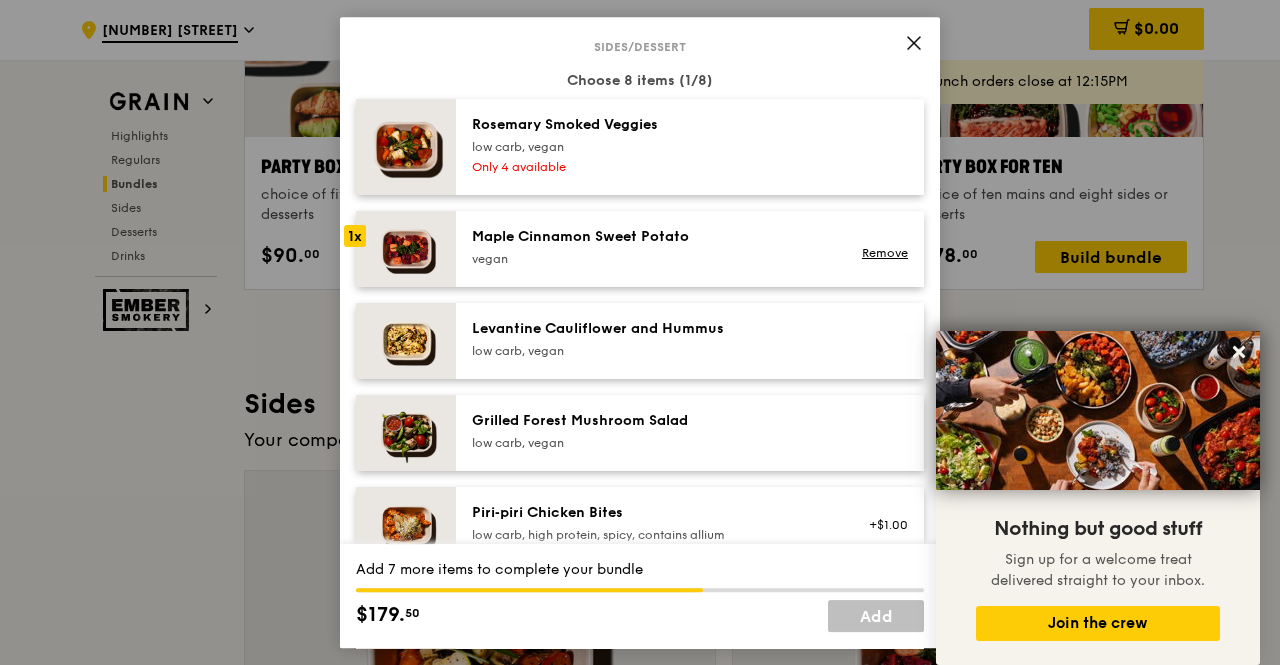 click on "Only 4 available" at bounding box center (651, 167) 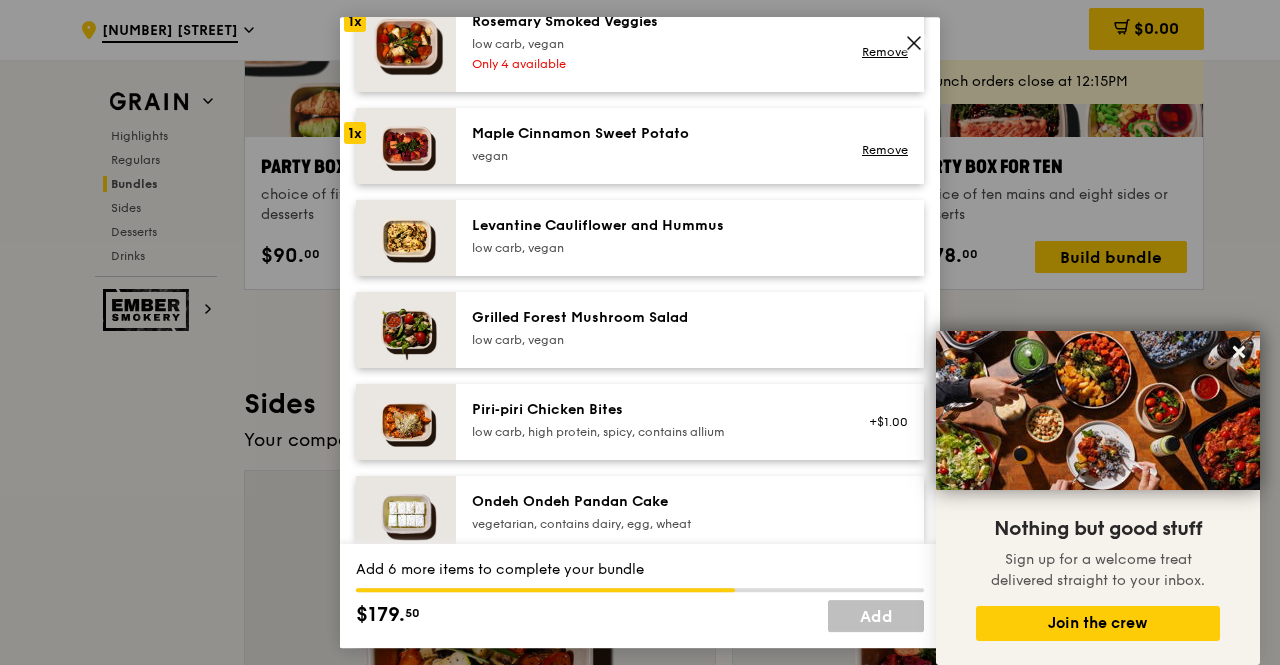 scroll, scrollTop: 1191, scrollLeft: 0, axis: vertical 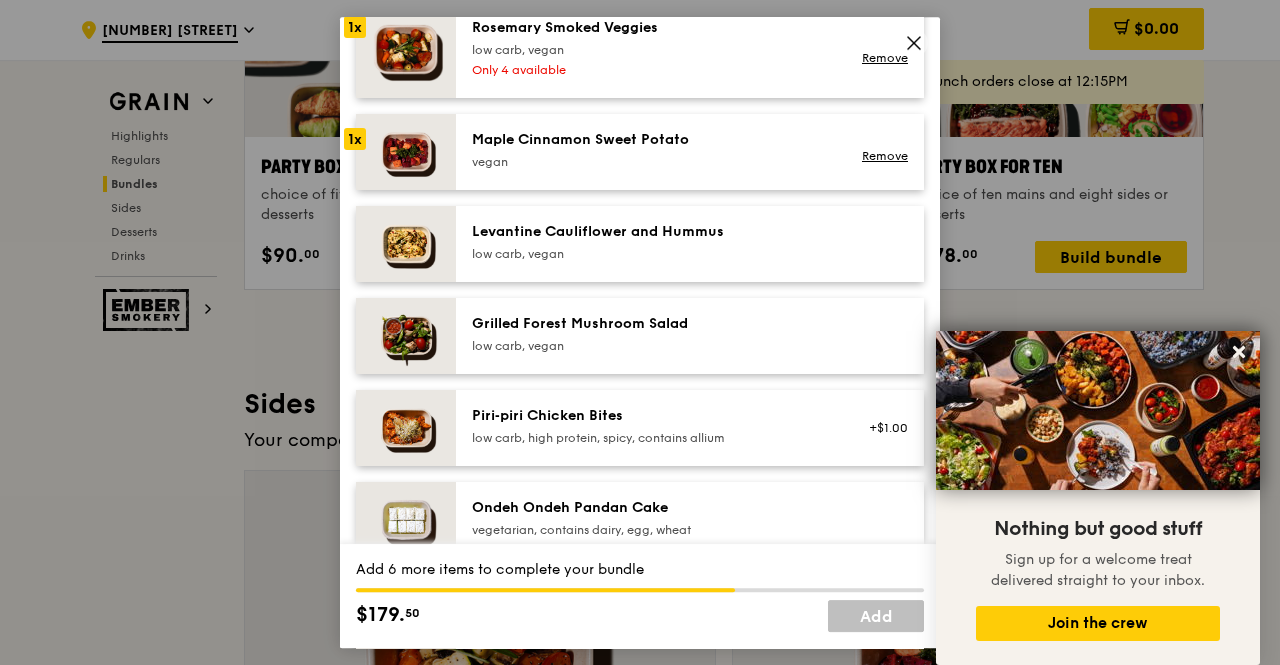click on "low carb, vegan" at bounding box center (651, 346) 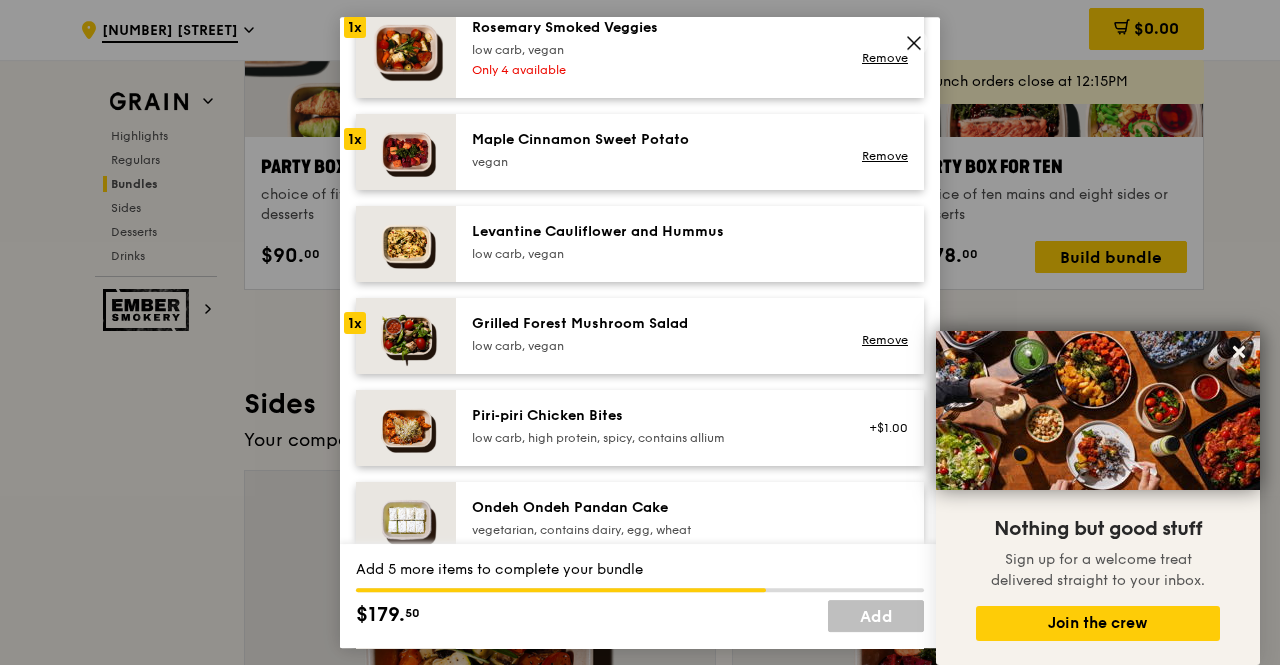 click on "low carb, vegan" at bounding box center (651, 254) 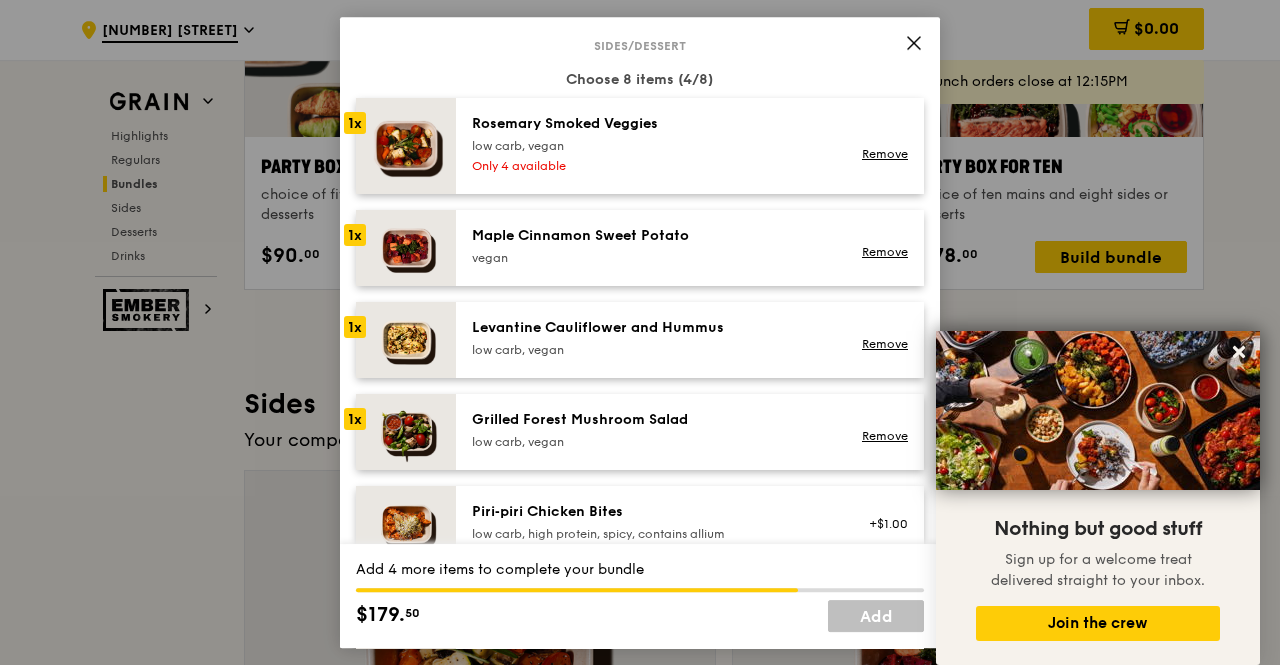 scroll, scrollTop: 1094, scrollLeft: 0, axis: vertical 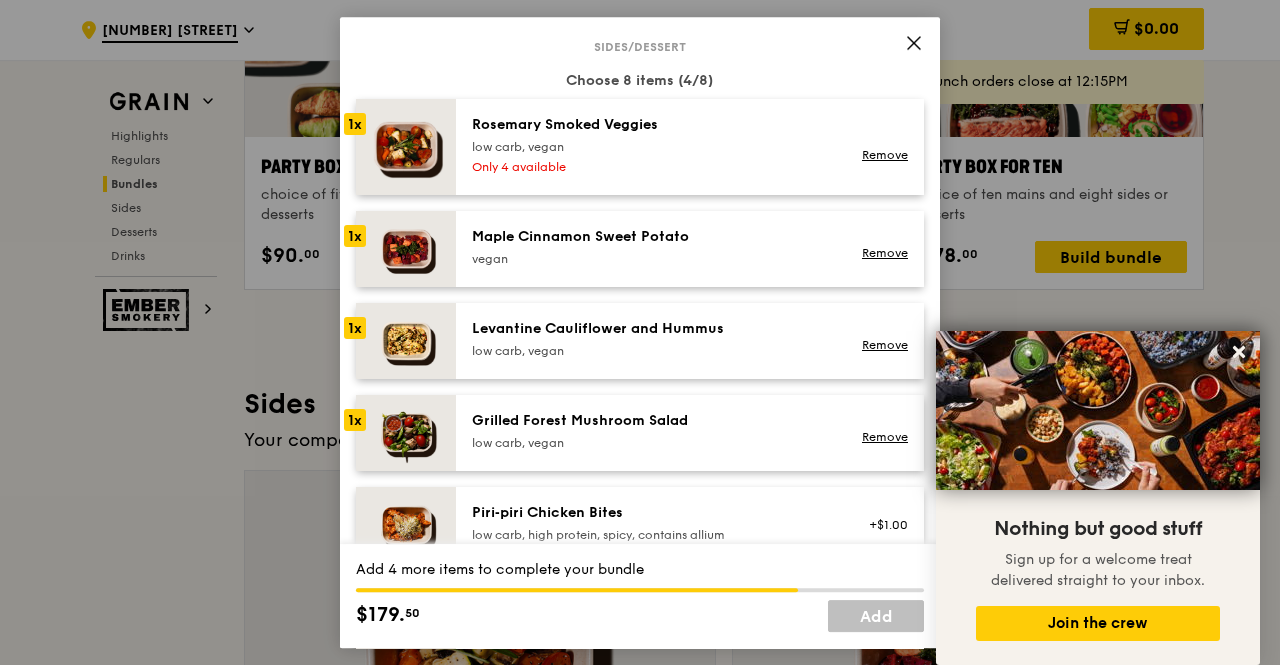 drag, startPoint x: 667, startPoint y: 154, endPoint x: 616, endPoint y: 137, distance: 53.75872 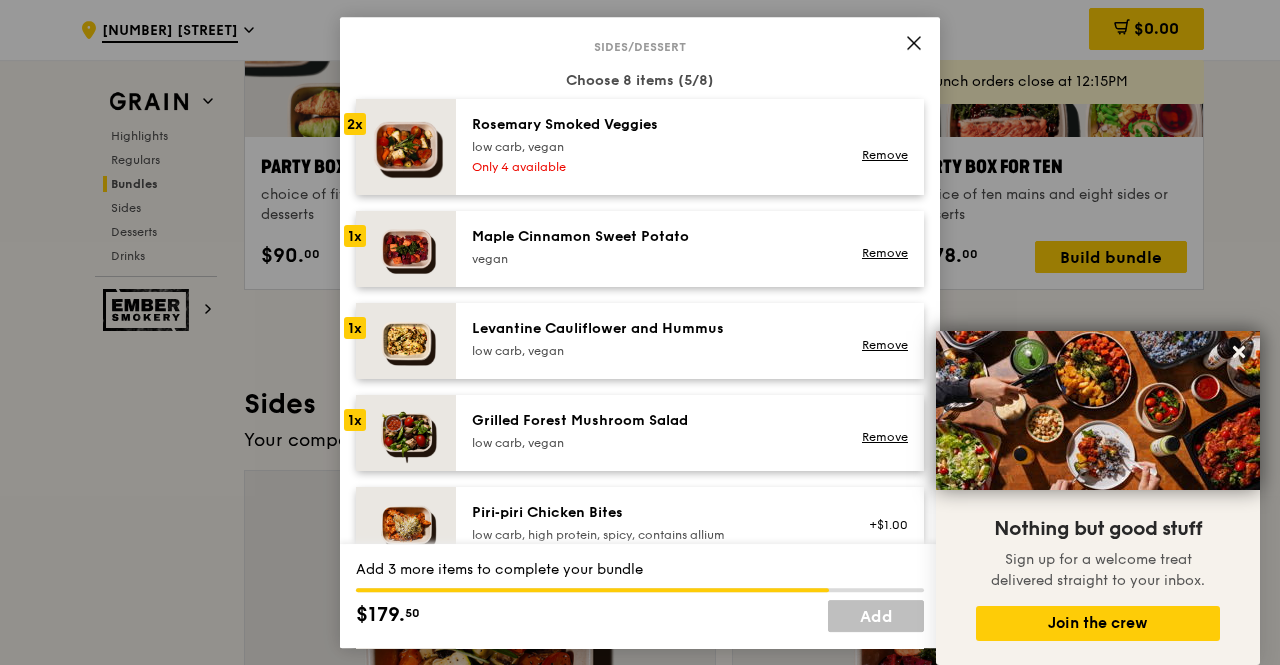 click on "Rosemary Smoked Veggies
low carb, vegan" at bounding box center [651, 135] 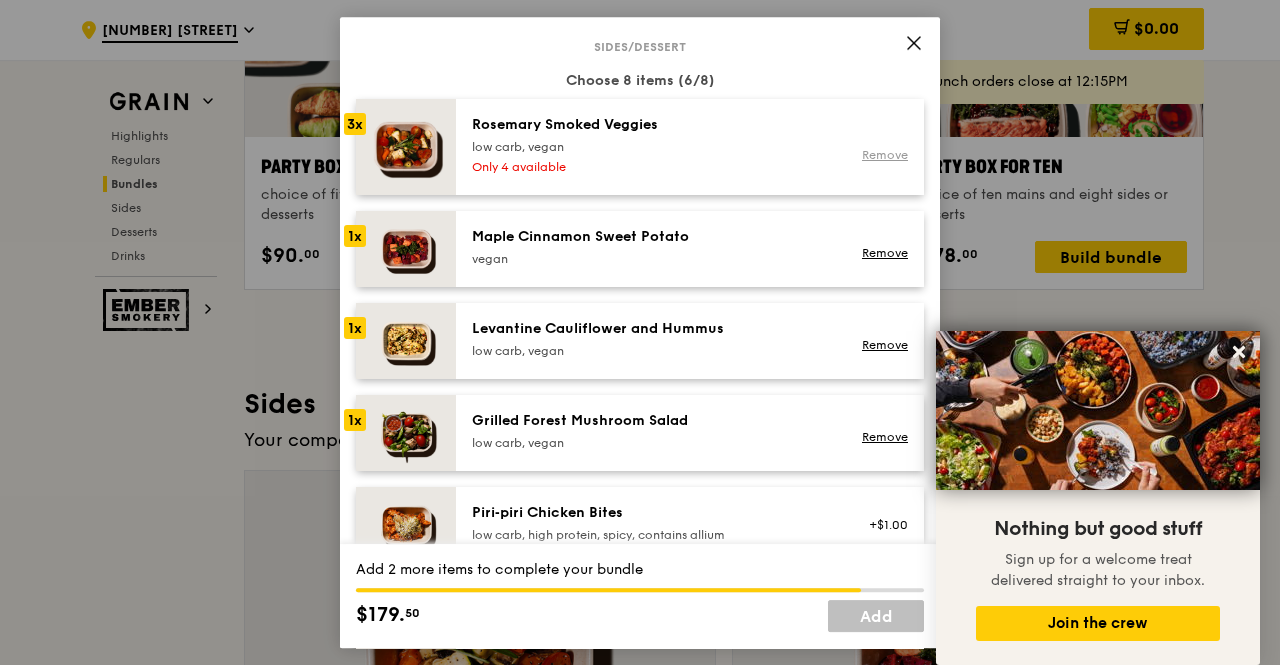 click on "Remove" at bounding box center (885, 155) 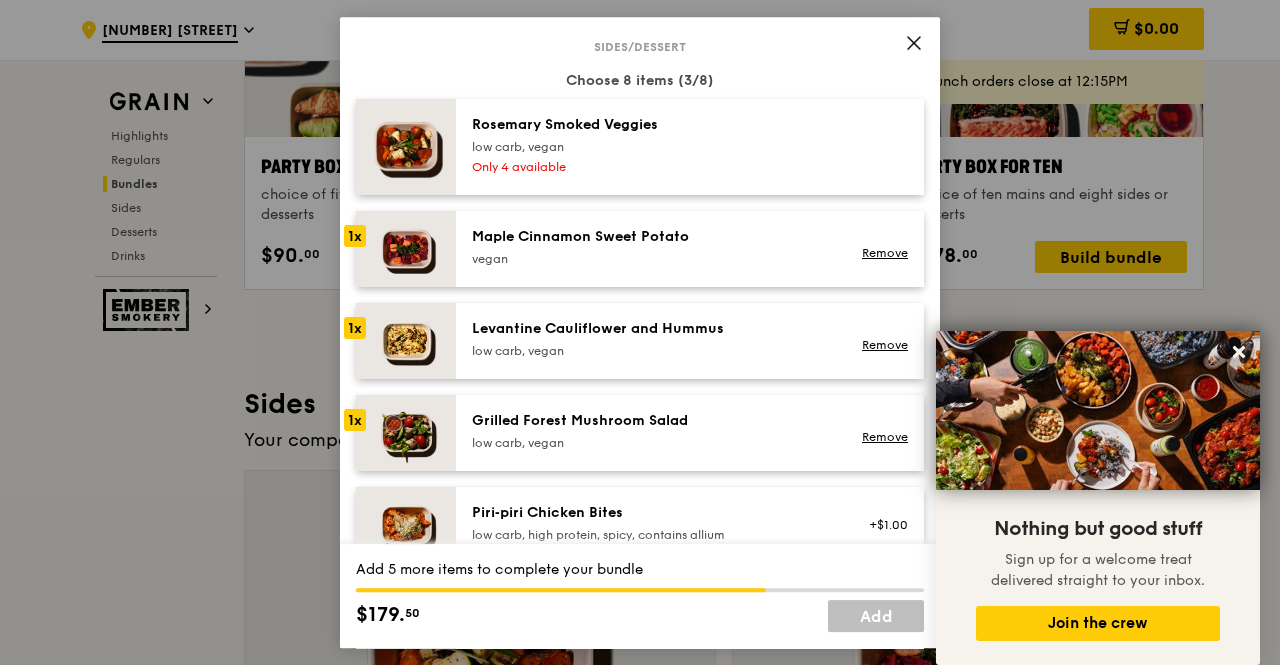 click on "Rosemary Smoked Veggies" at bounding box center [651, 125] 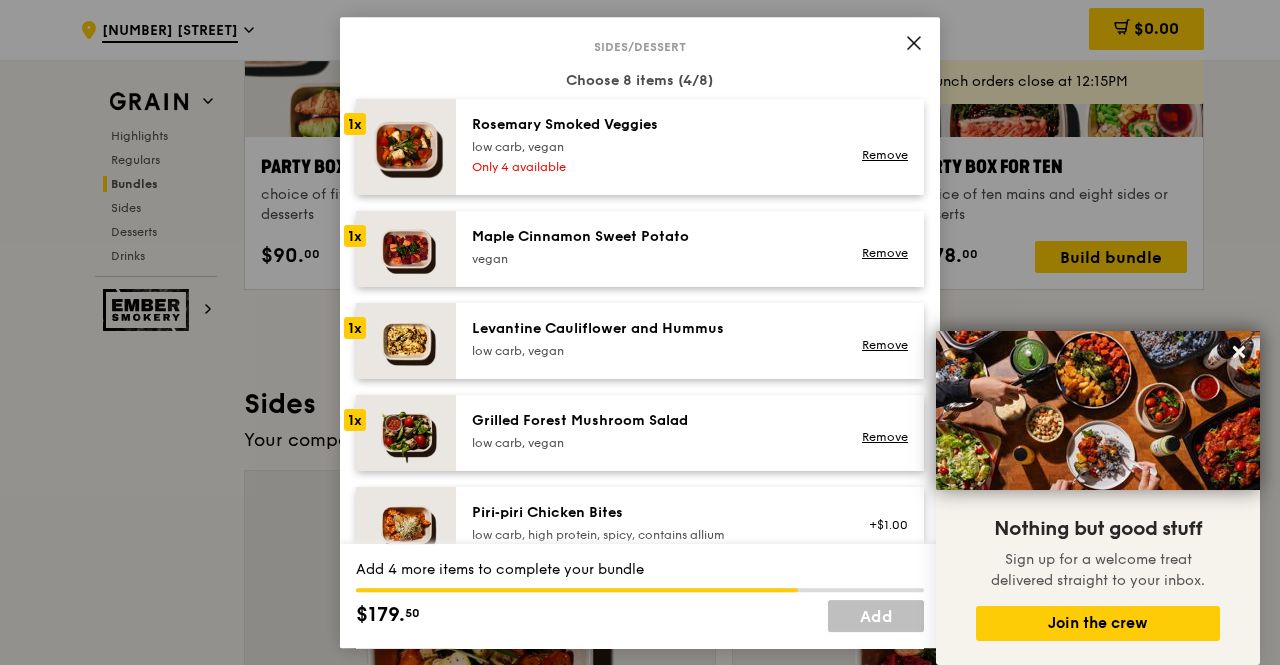 click on "Rosemary Smoked Veggies" at bounding box center (651, 125) 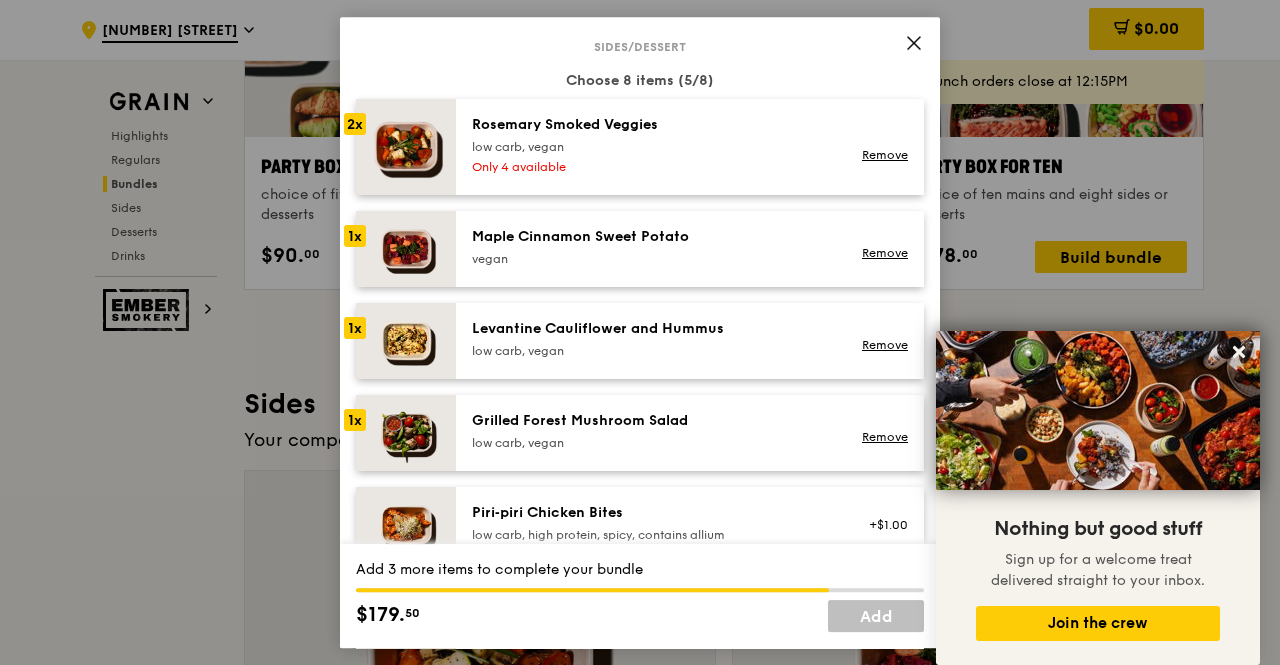 click on "Maple Cinnamon Sweet Potato" at bounding box center (651, 237) 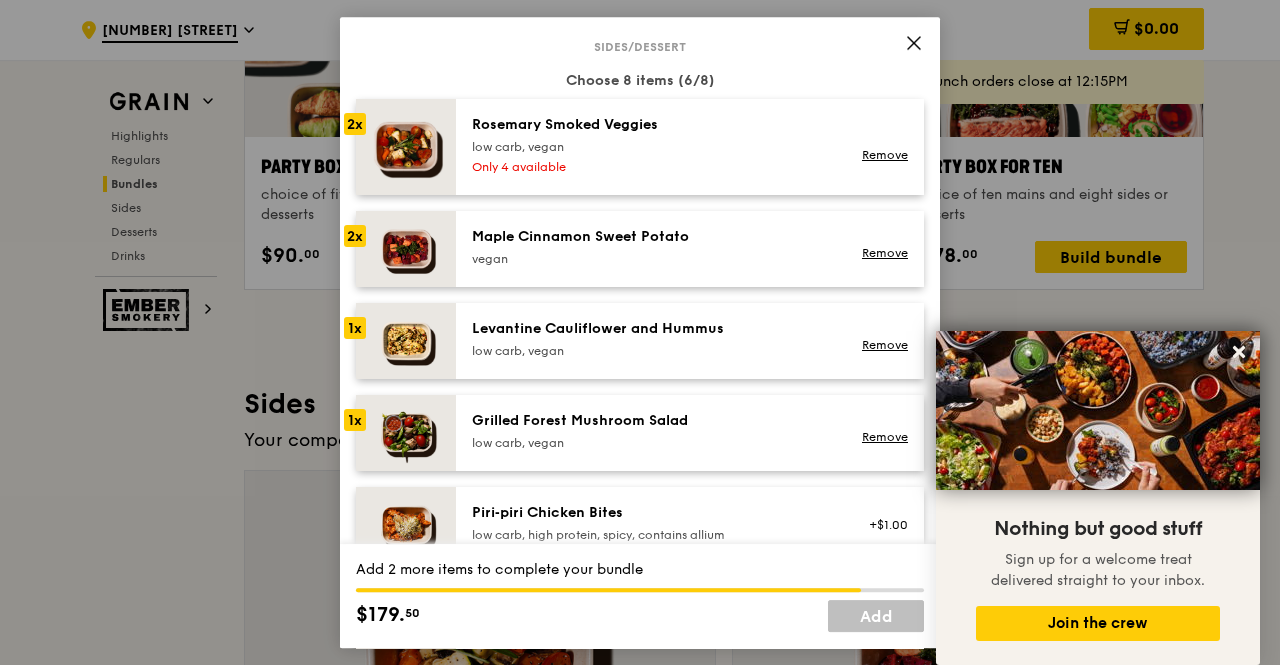 click on "Levantine Cauliflower and Hummus" at bounding box center (651, 329) 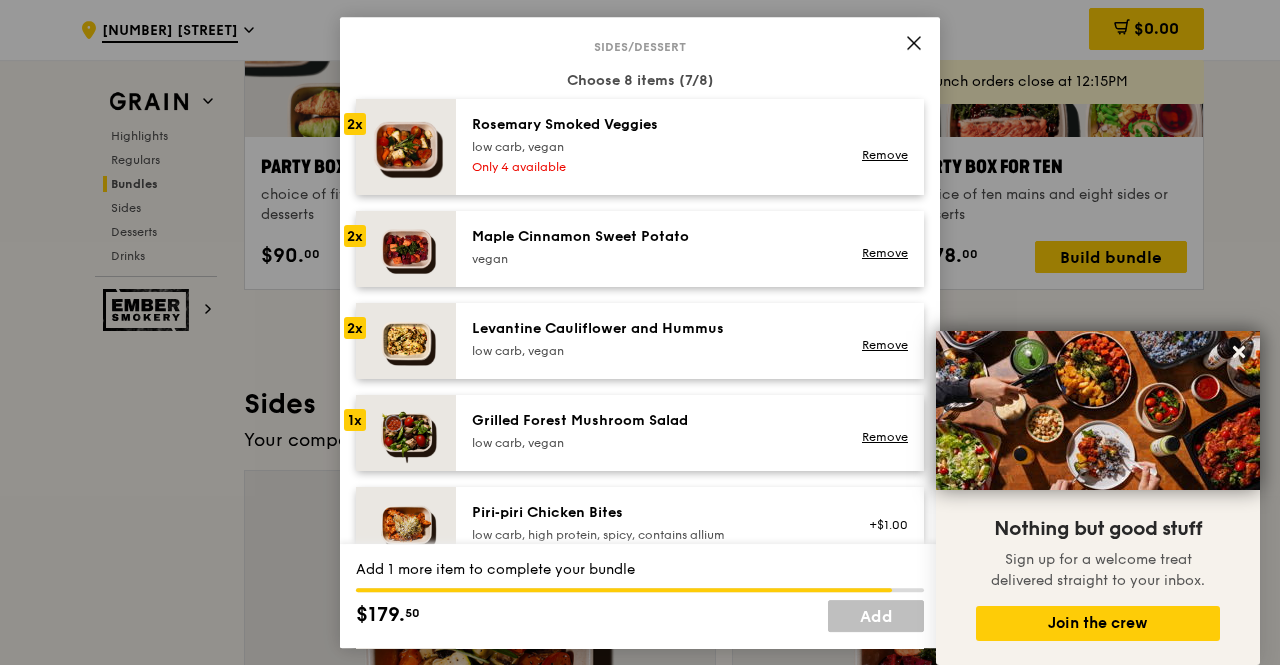 click on "Grilled Forest Mushroom Salad" at bounding box center (651, 421) 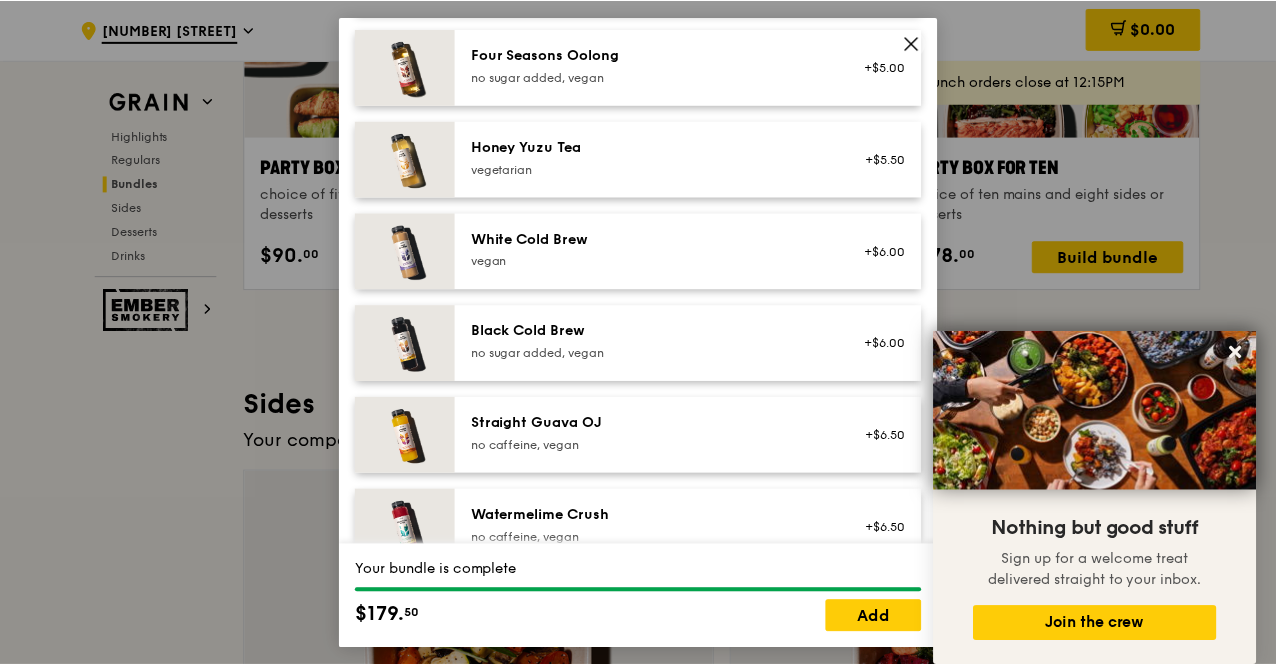 scroll, scrollTop: 2516, scrollLeft: 0, axis: vertical 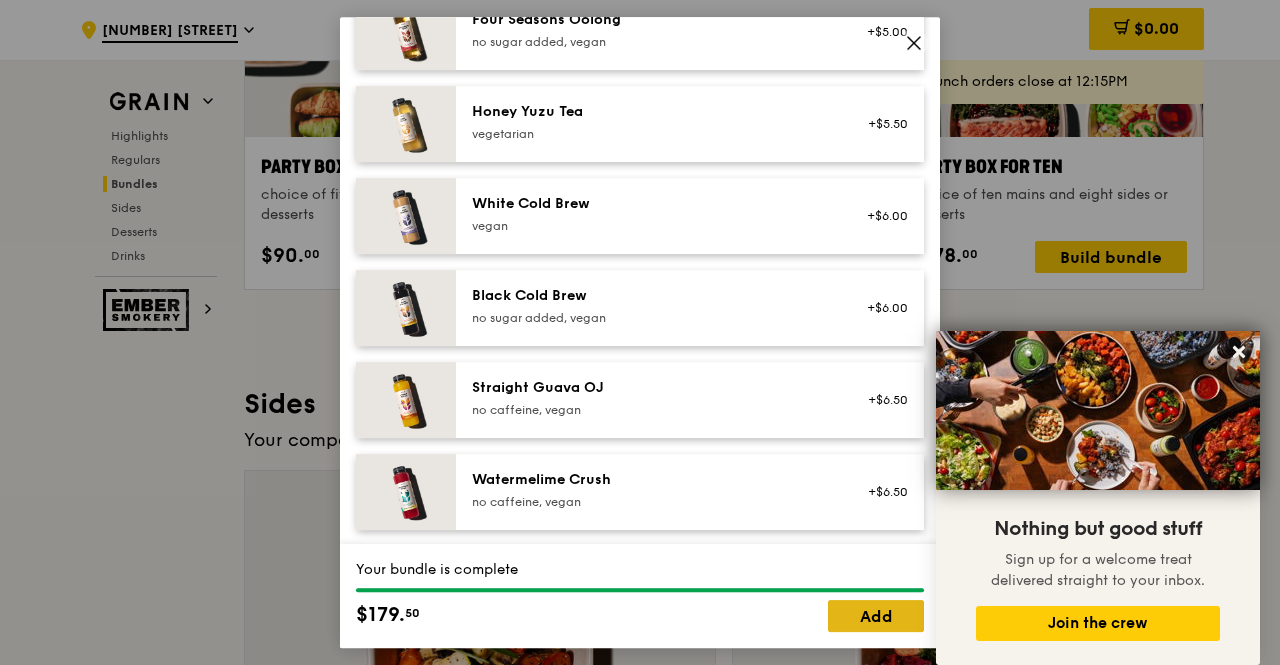 click on "Add" at bounding box center [876, 616] 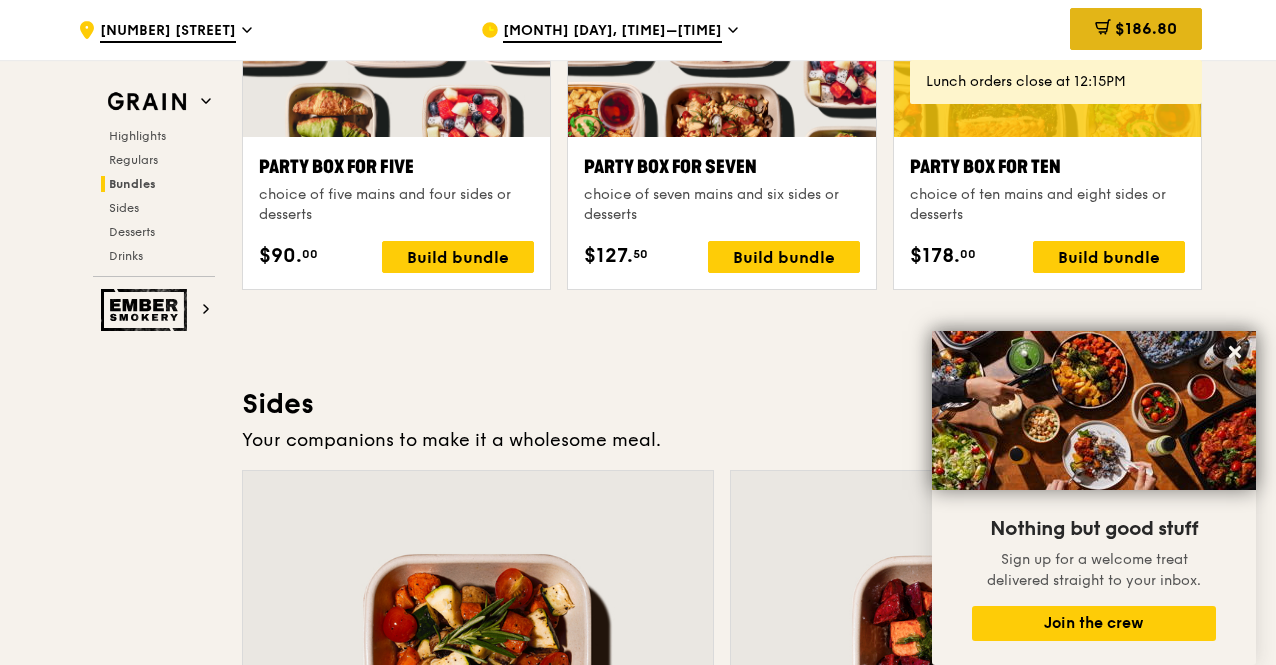 click on "$186.80" at bounding box center (1146, 28) 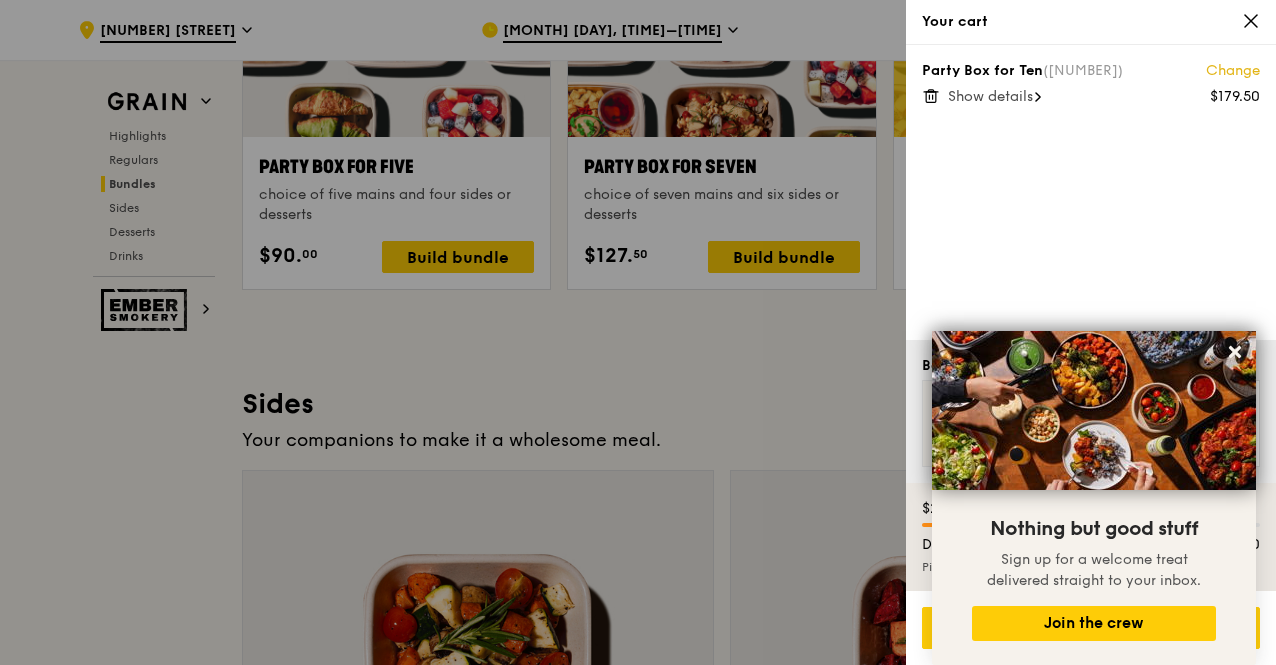 click on "Show details" at bounding box center [990, 96] 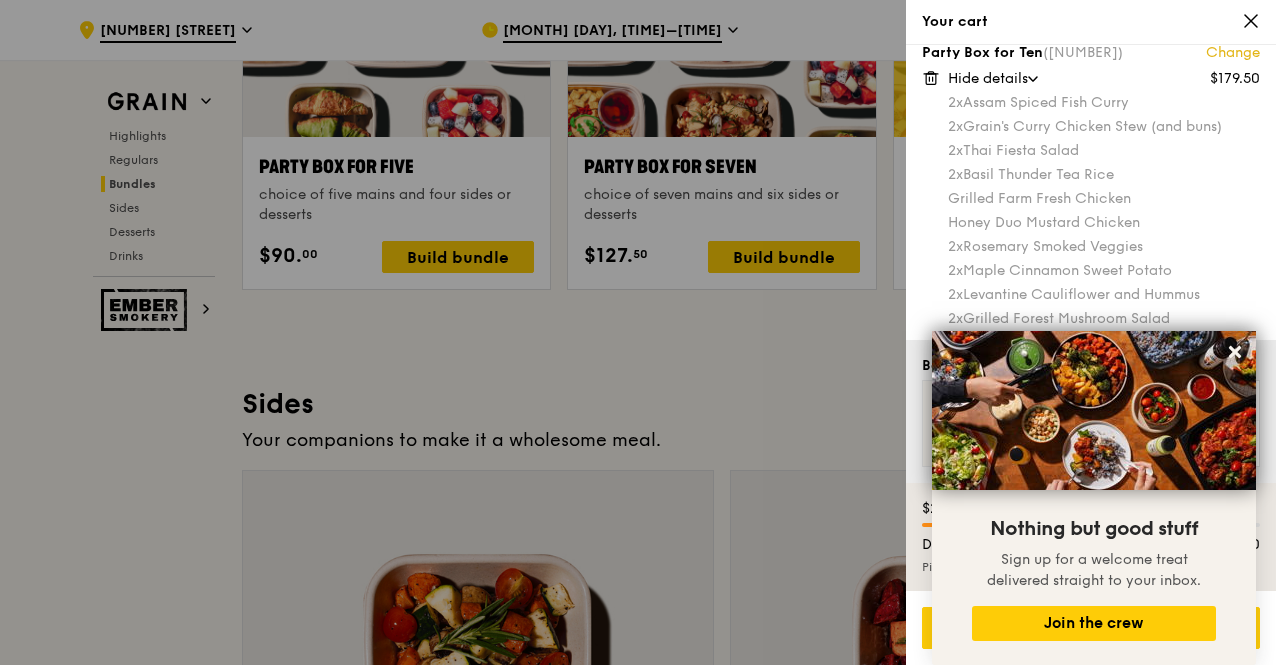 scroll, scrollTop: 0, scrollLeft: 0, axis: both 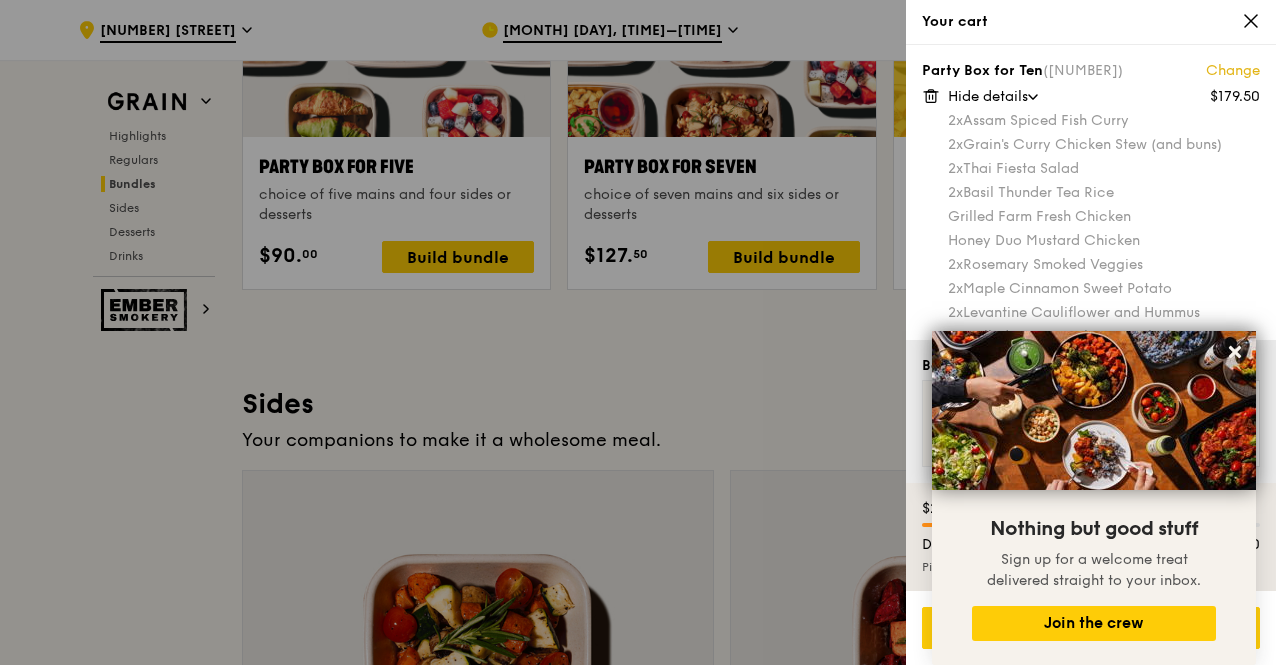 click 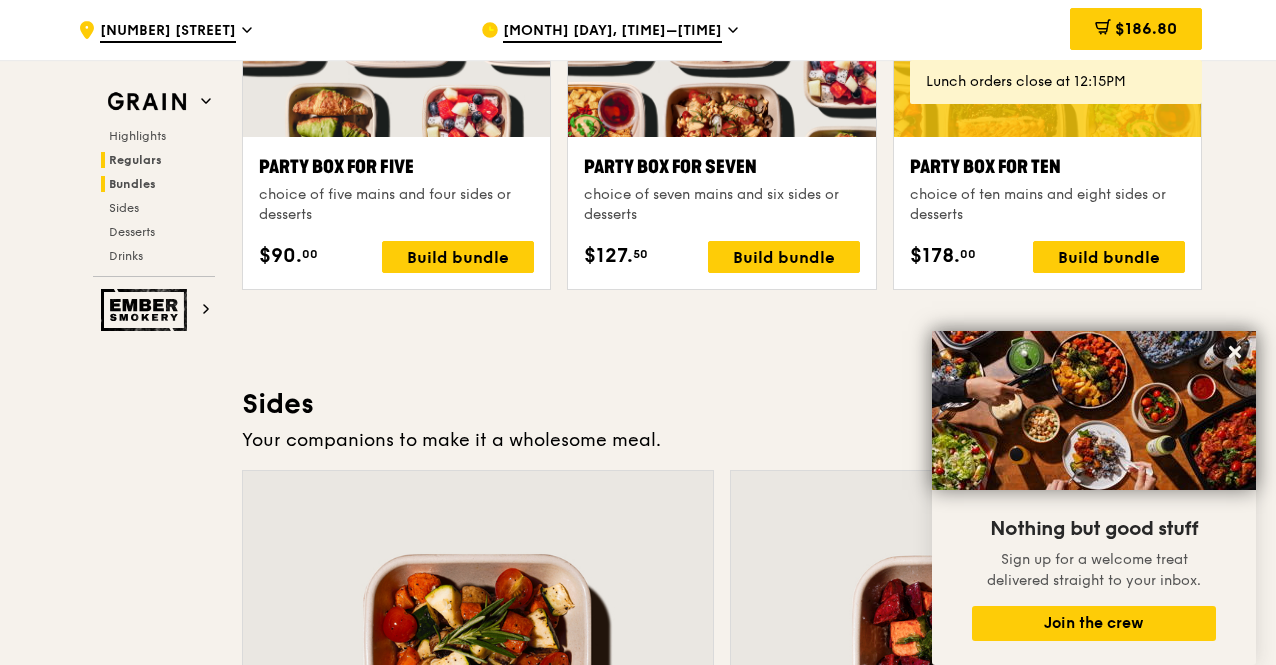click on "Regulars" at bounding box center [135, 160] 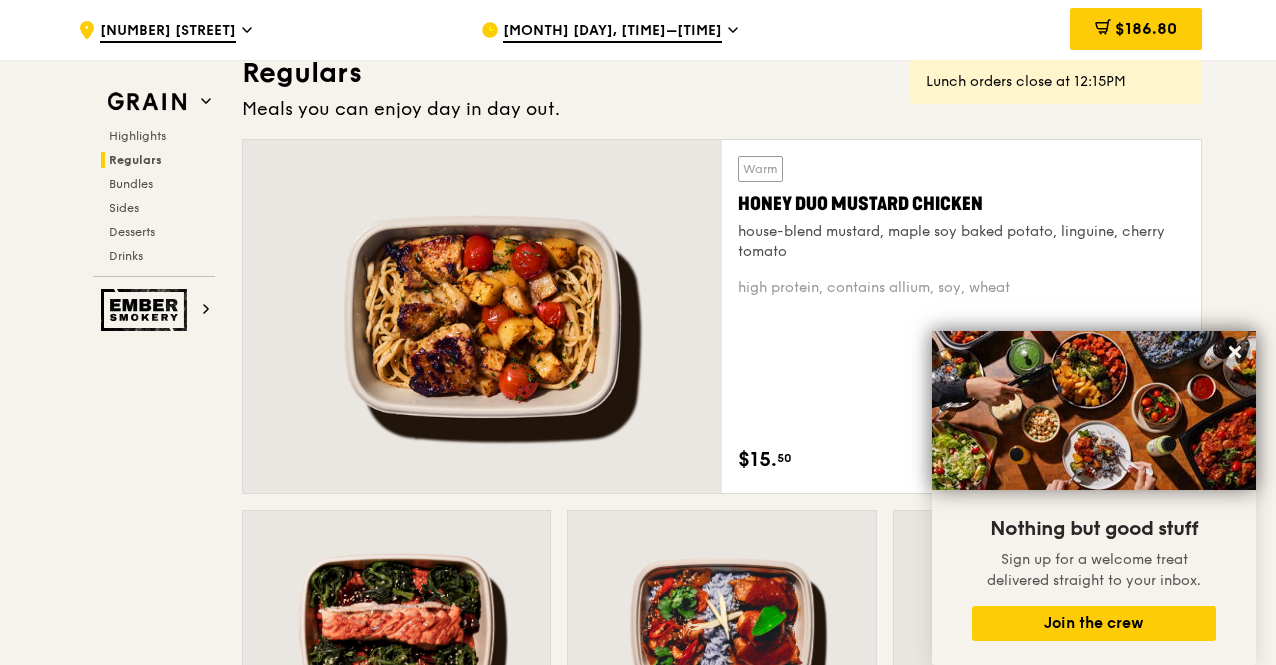 scroll, scrollTop: 1337, scrollLeft: 0, axis: vertical 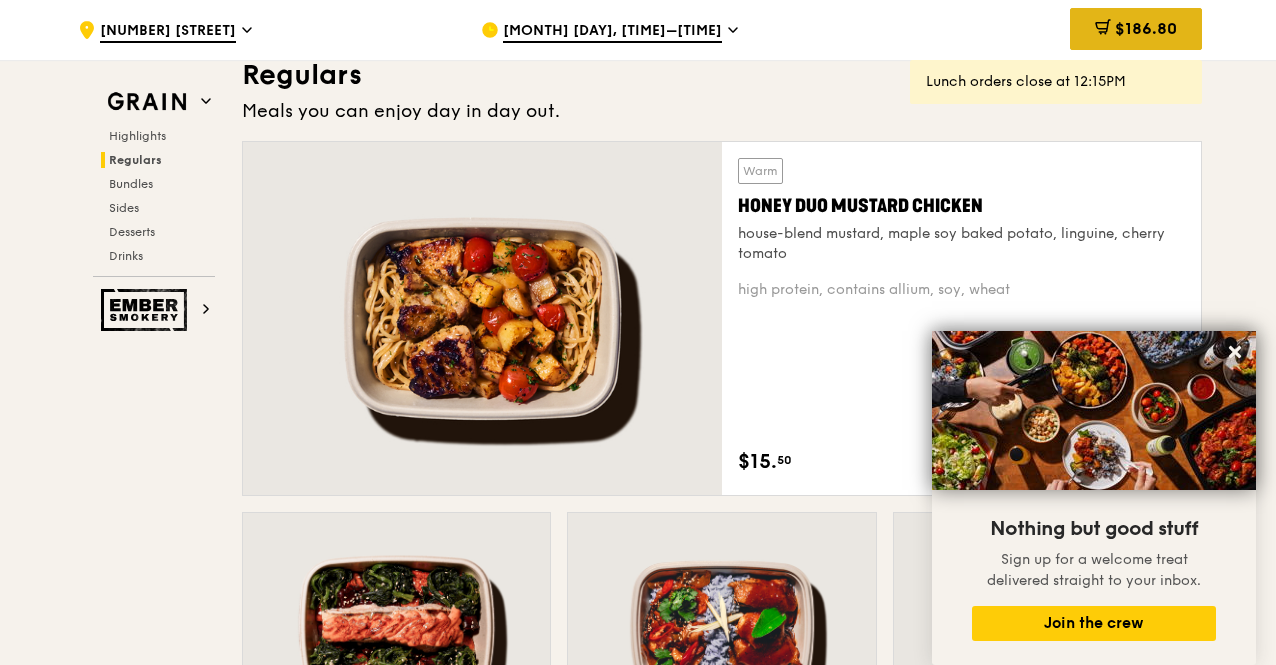 click on "$186.80" at bounding box center [1146, 28] 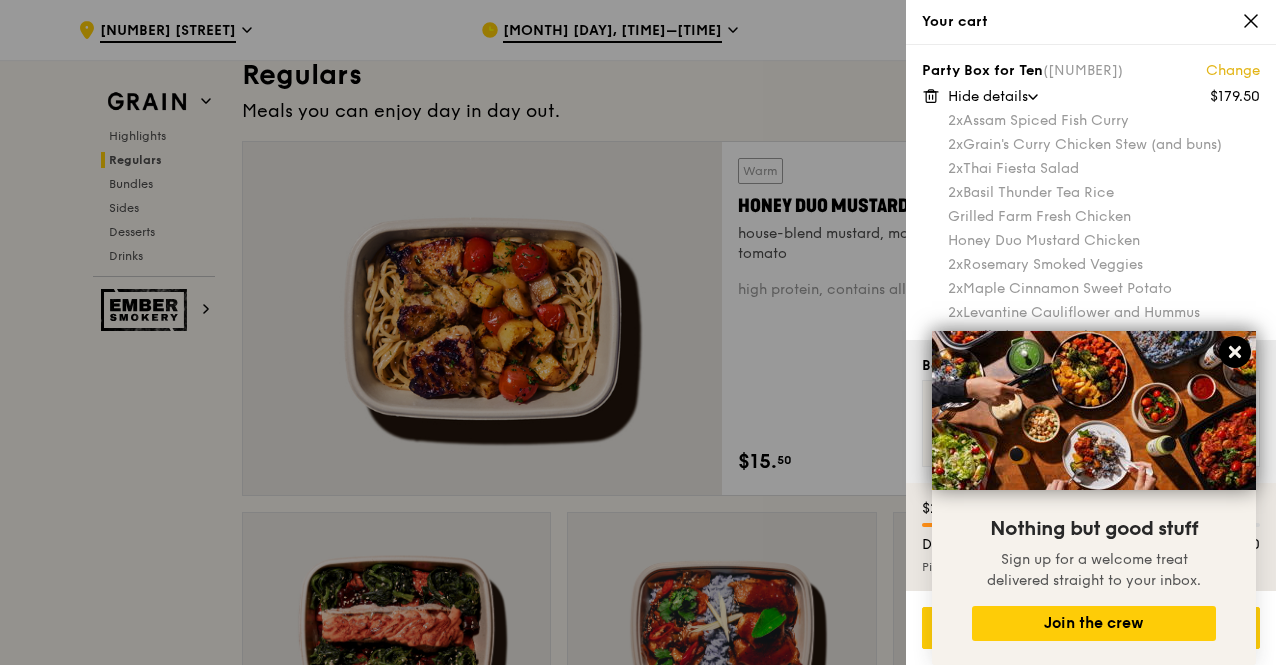 click at bounding box center (1235, 352) 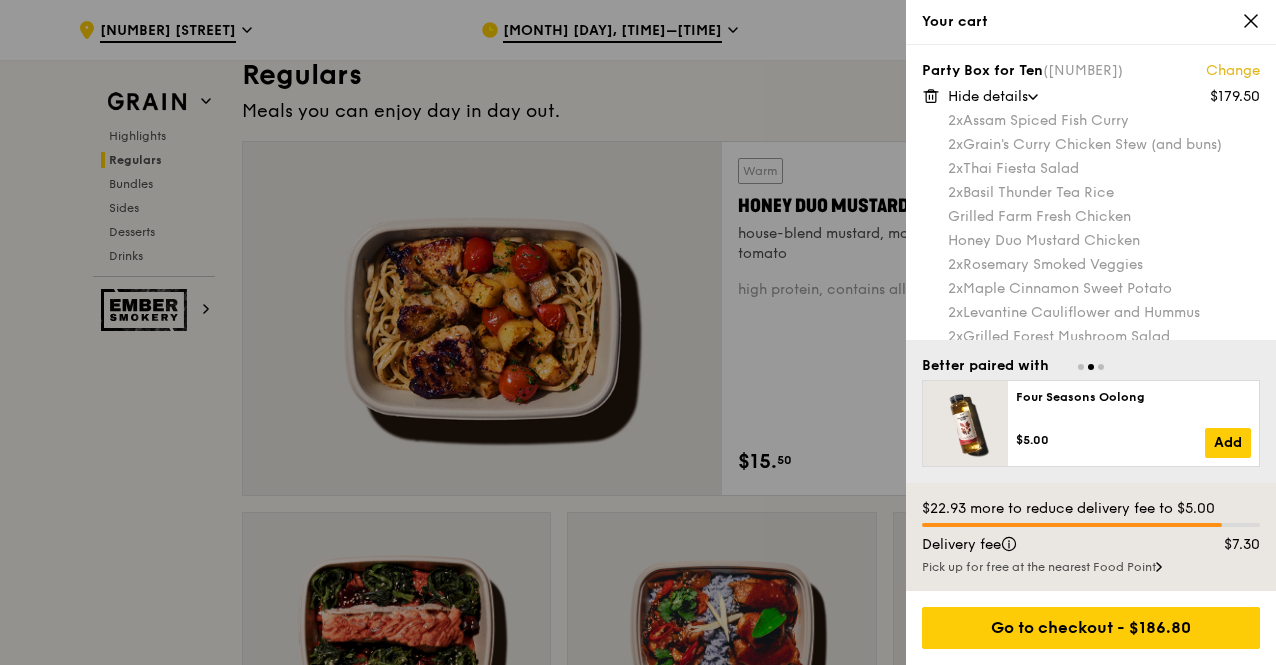 scroll, scrollTop: 18, scrollLeft: 0, axis: vertical 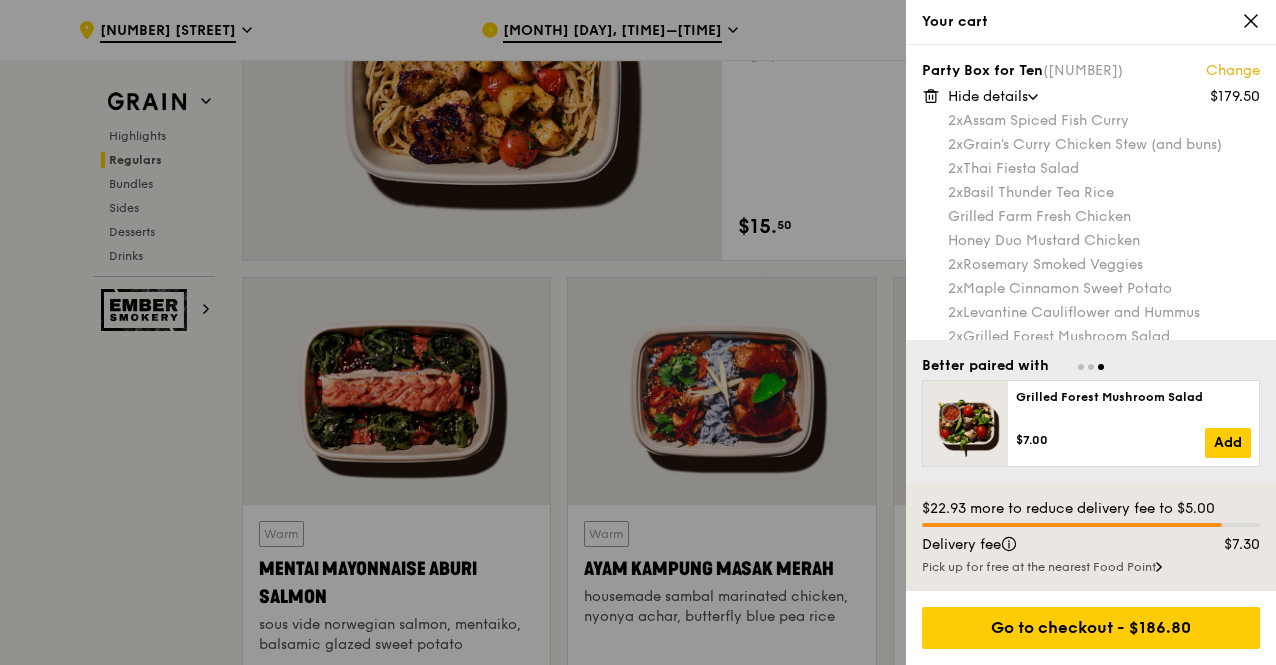 click on "Change" at bounding box center (1233, 71) 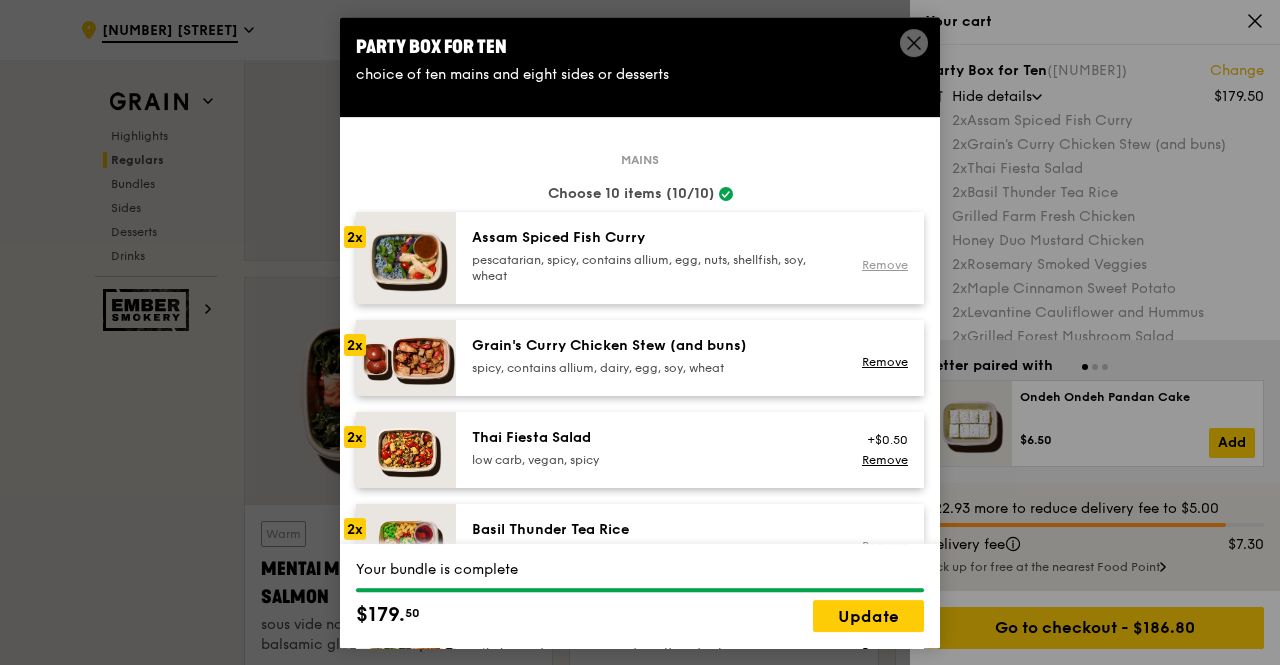click on "Remove" at bounding box center [885, 265] 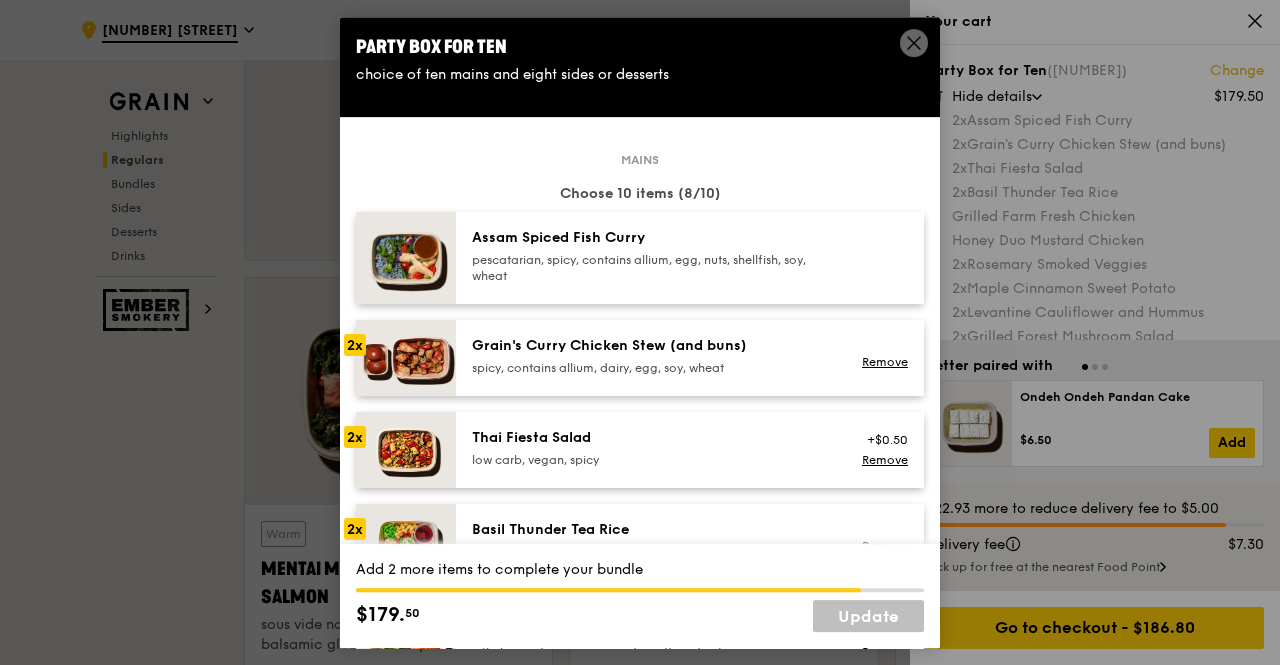 click 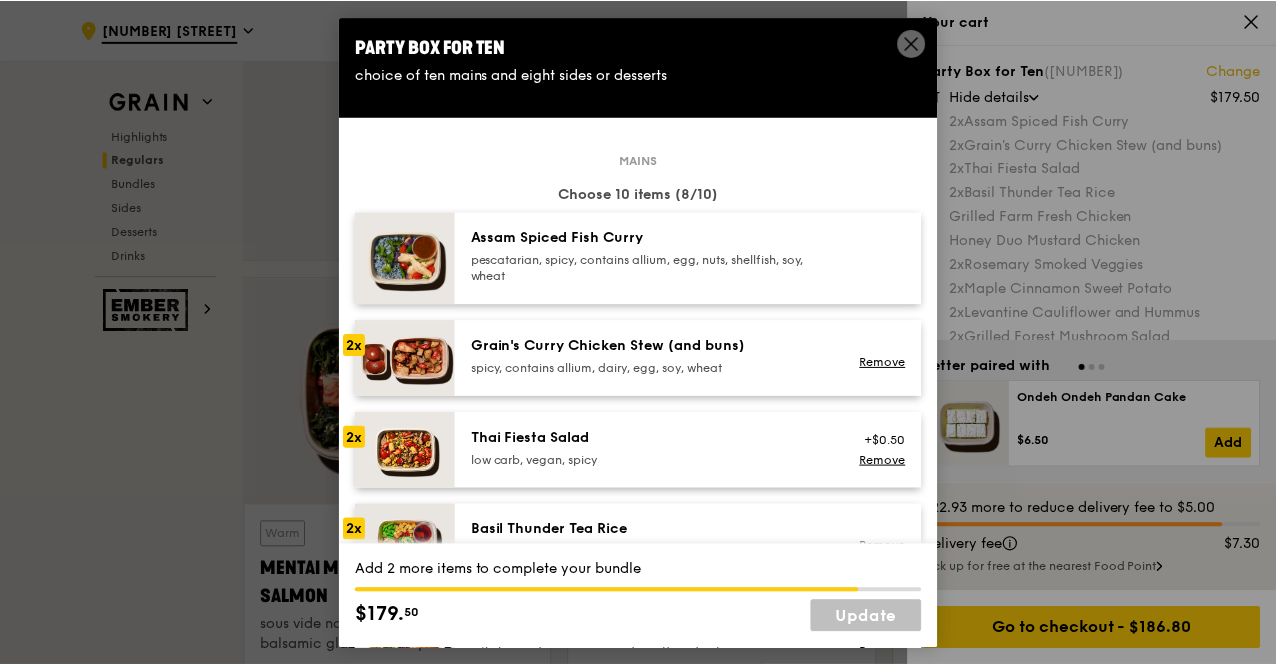 scroll, scrollTop: 1572, scrollLeft: 0, axis: vertical 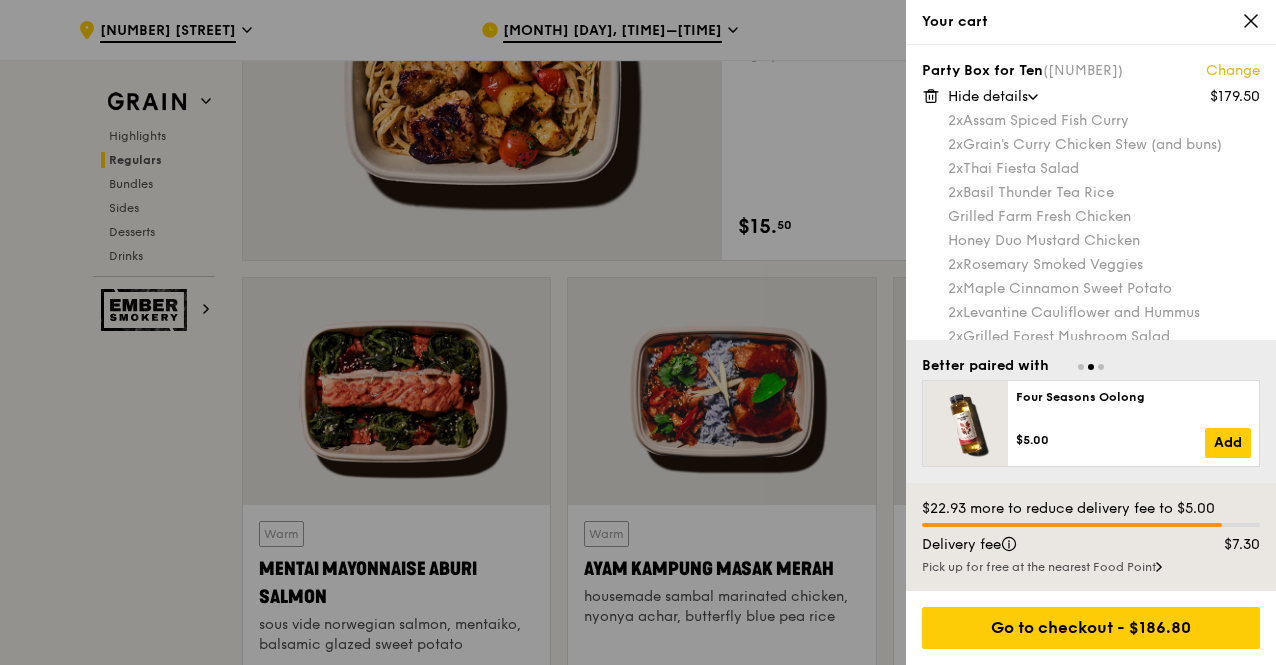 click 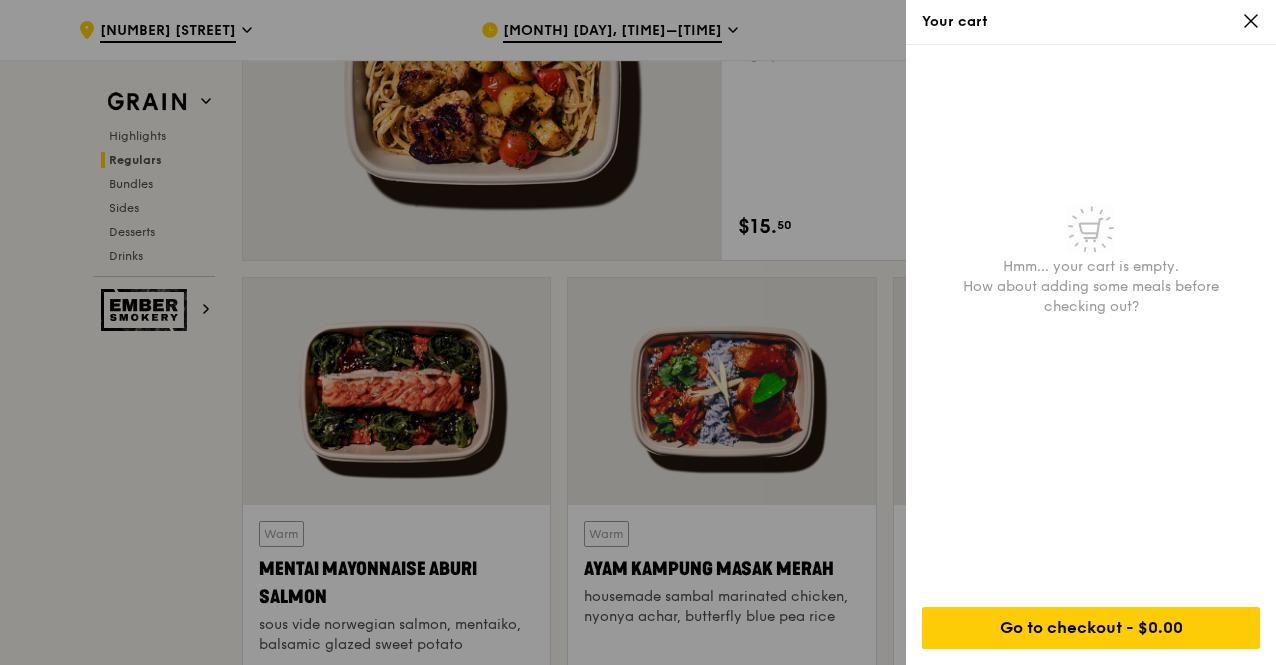 click 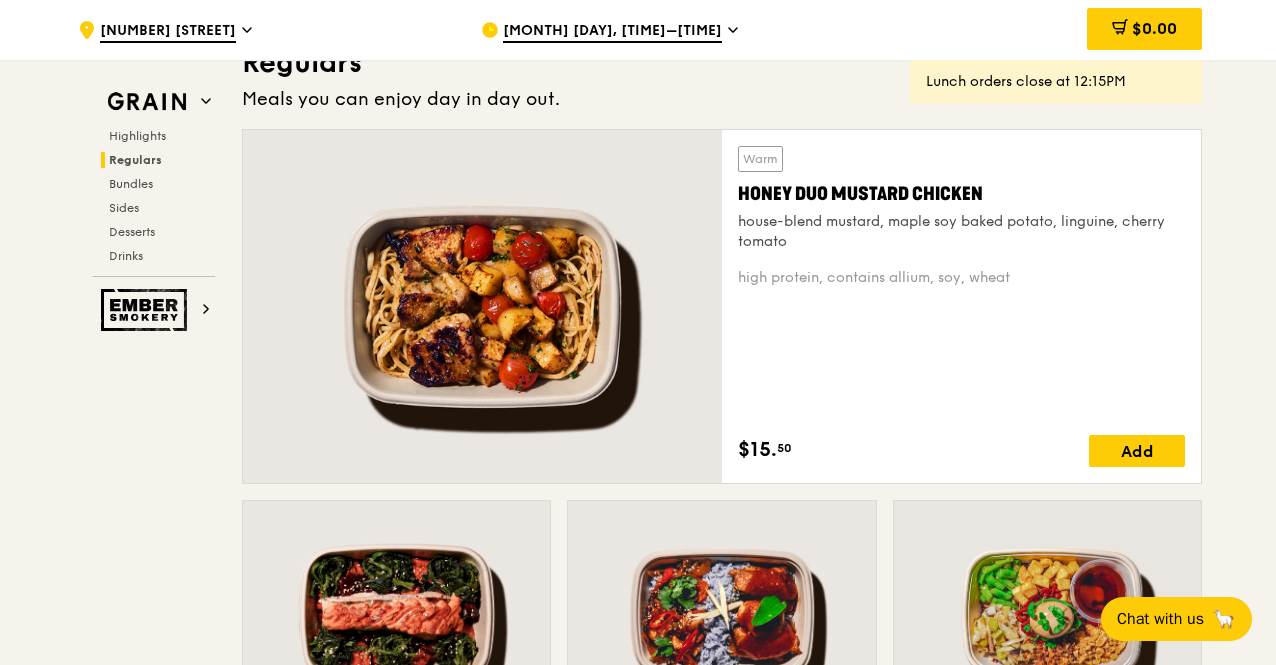 scroll, scrollTop: 1423, scrollLeft: 0, axis: vertical 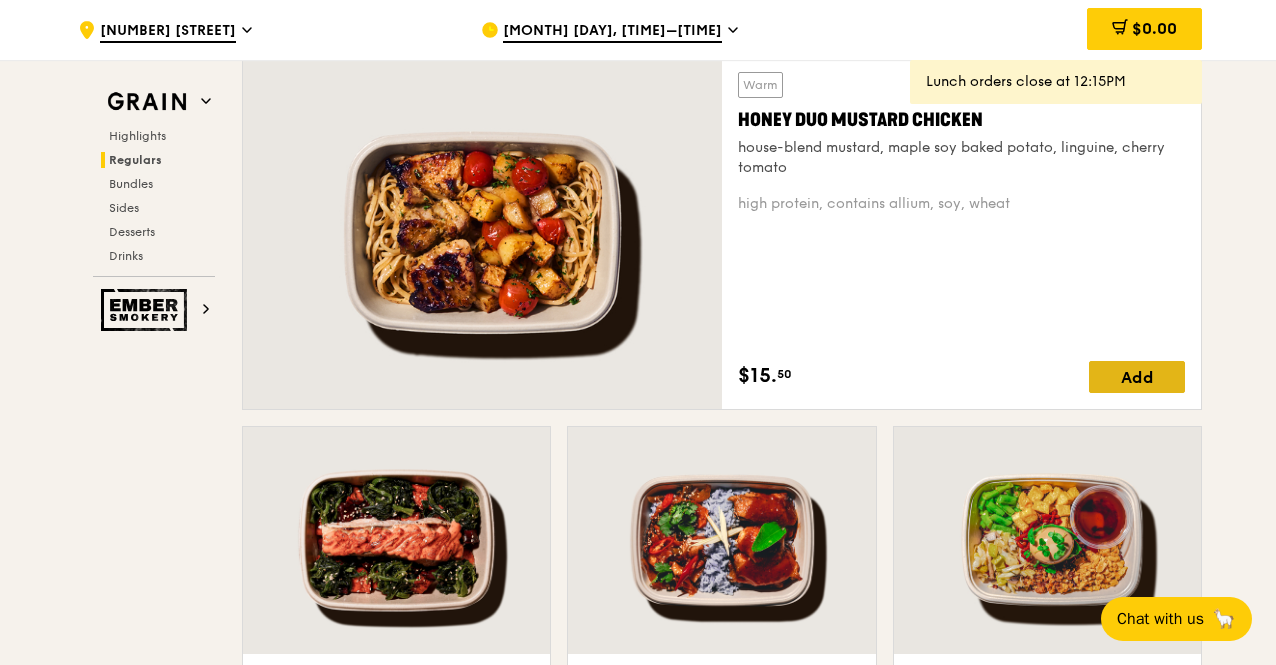 click on "Add" at bounding box center [1137, 377] 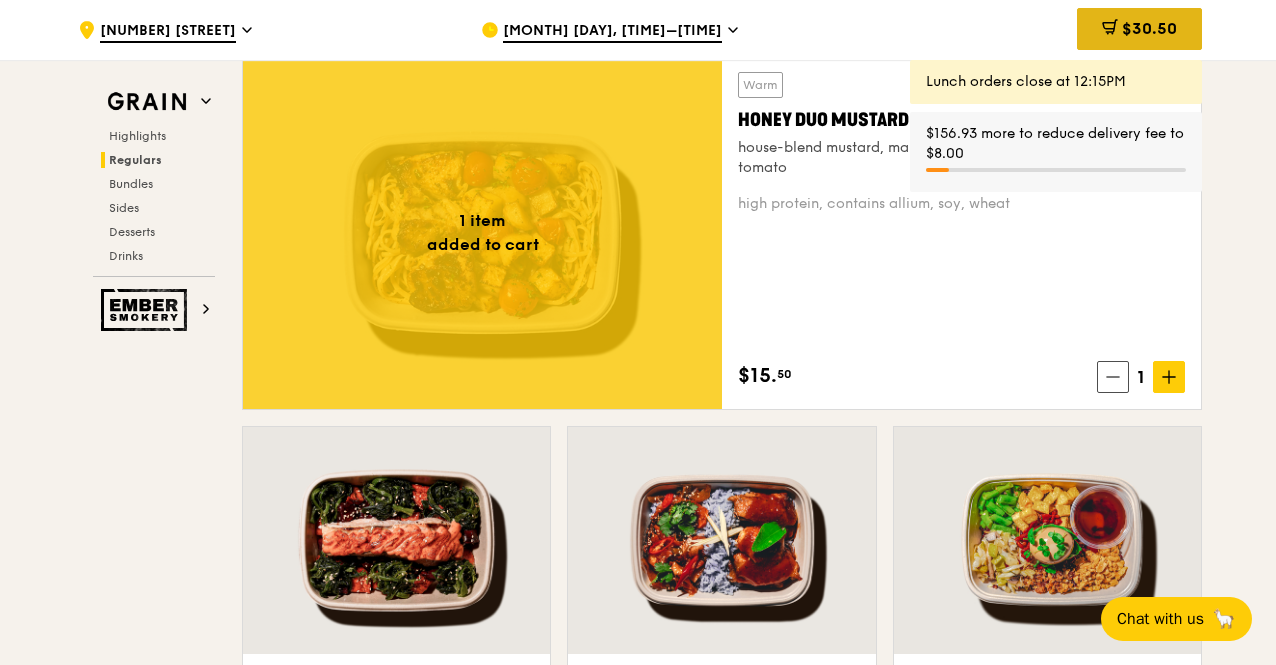 click on "$30.50" at bounding box center (1139, 29) 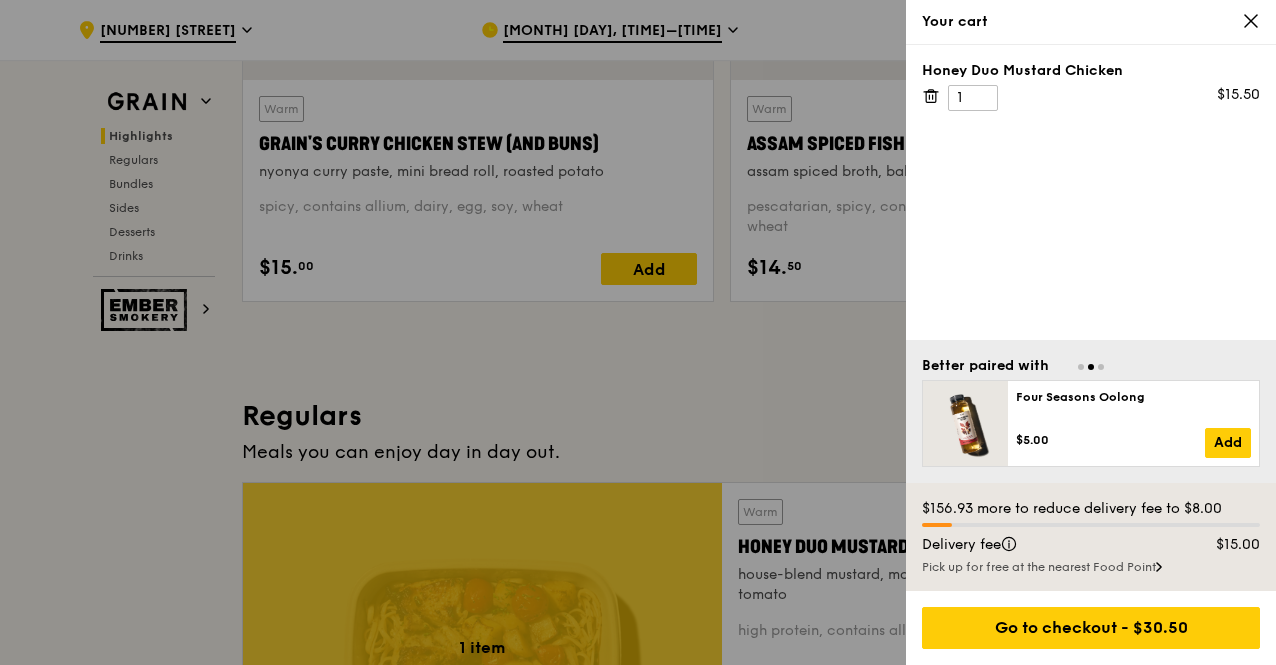 scroll, scrollTop: 983, scrollLeft: 0, axis: vertical 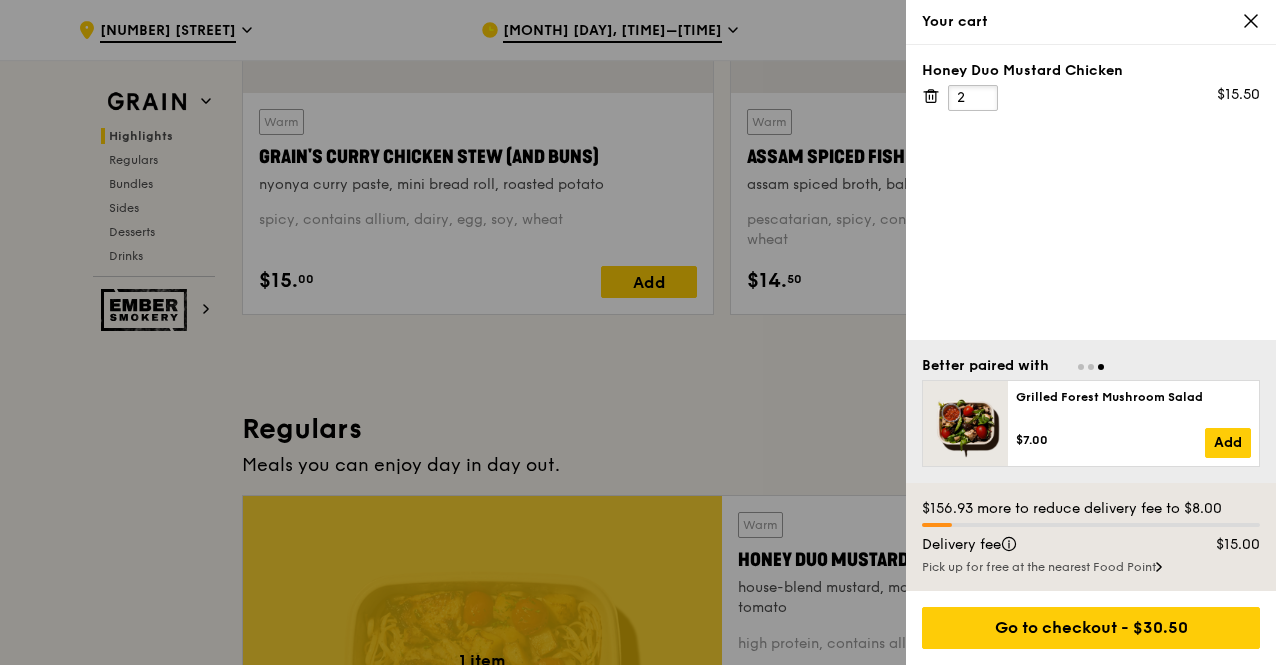 type on "2" 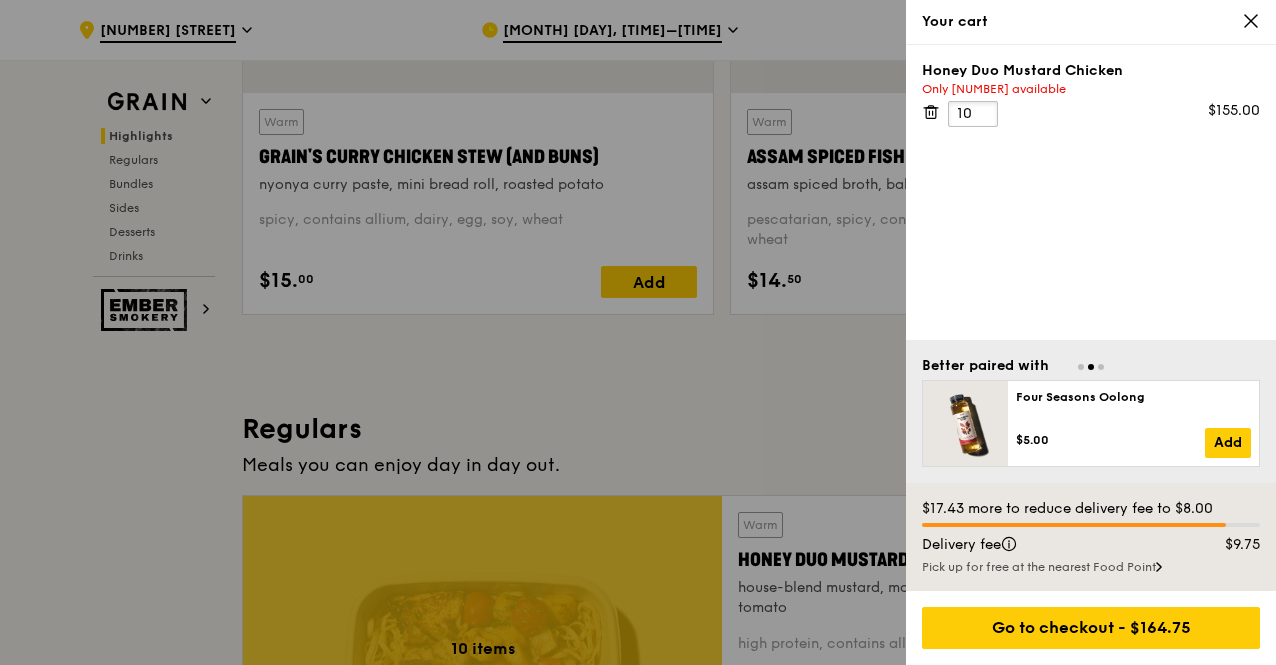 scroll, scrollTop: 973, scrollLeft: 0, axis: vertical 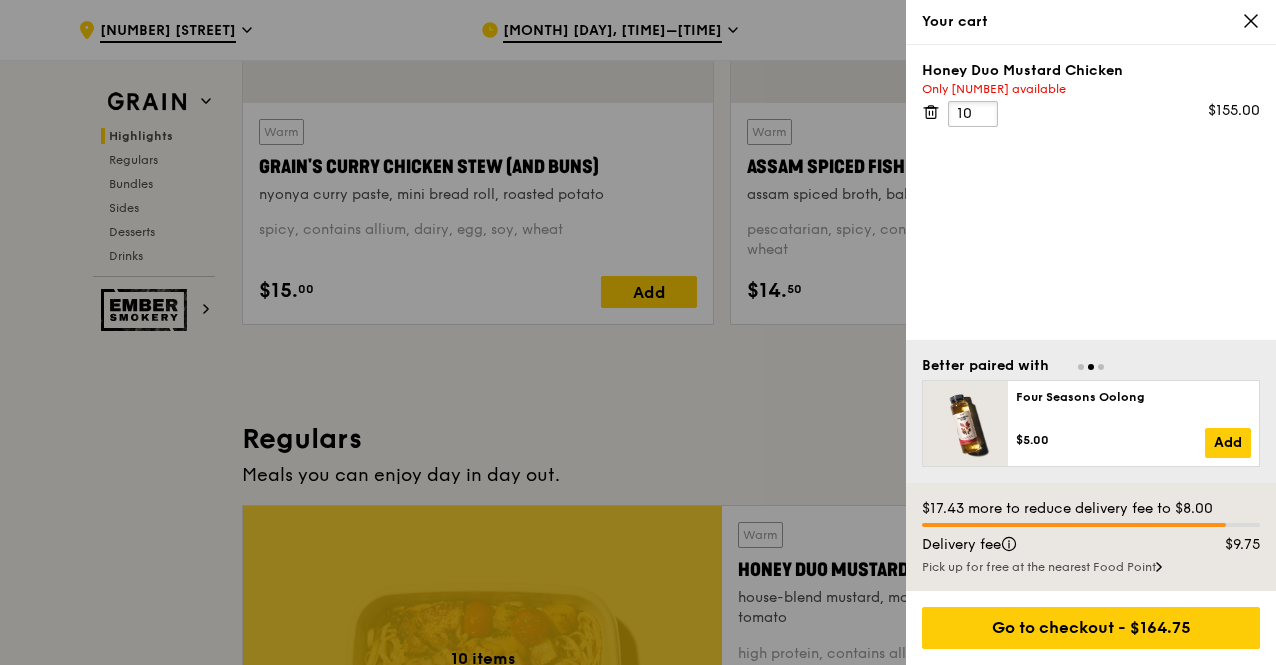 click on "10" at bounding box center (973, 114) 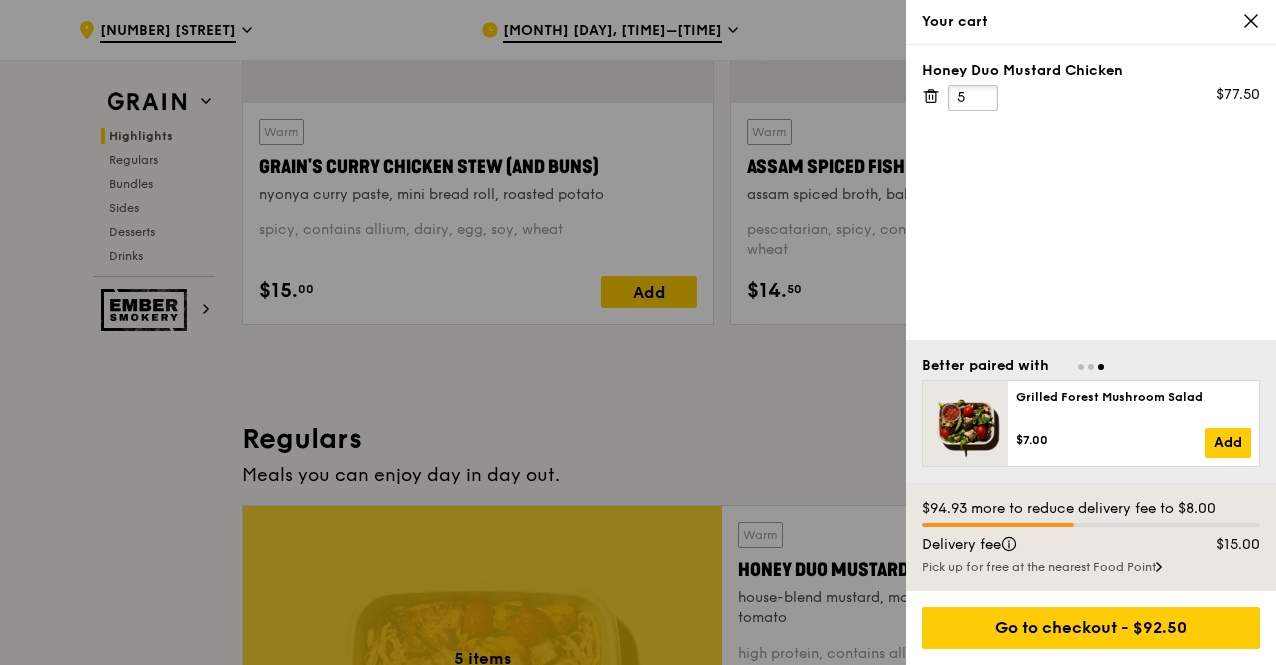 type on "5" 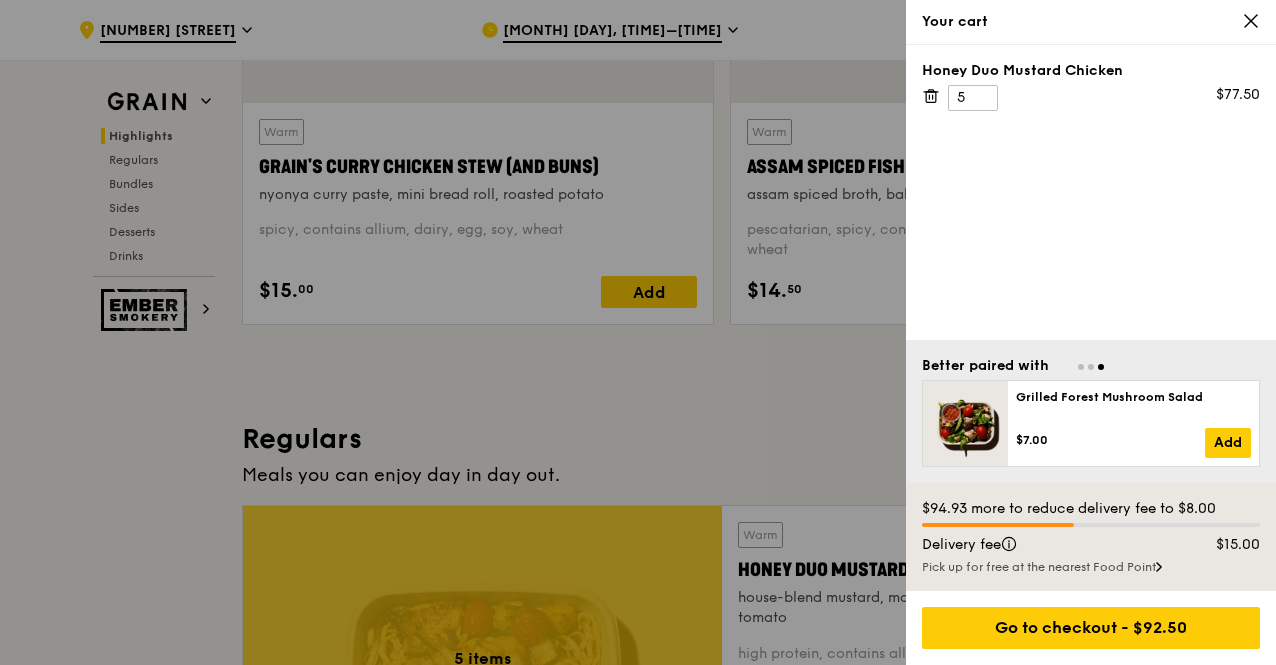 click on "[FOOD_ITEM]
[NUMBER]
[PRICE]" at bounding box center [1091, 192] 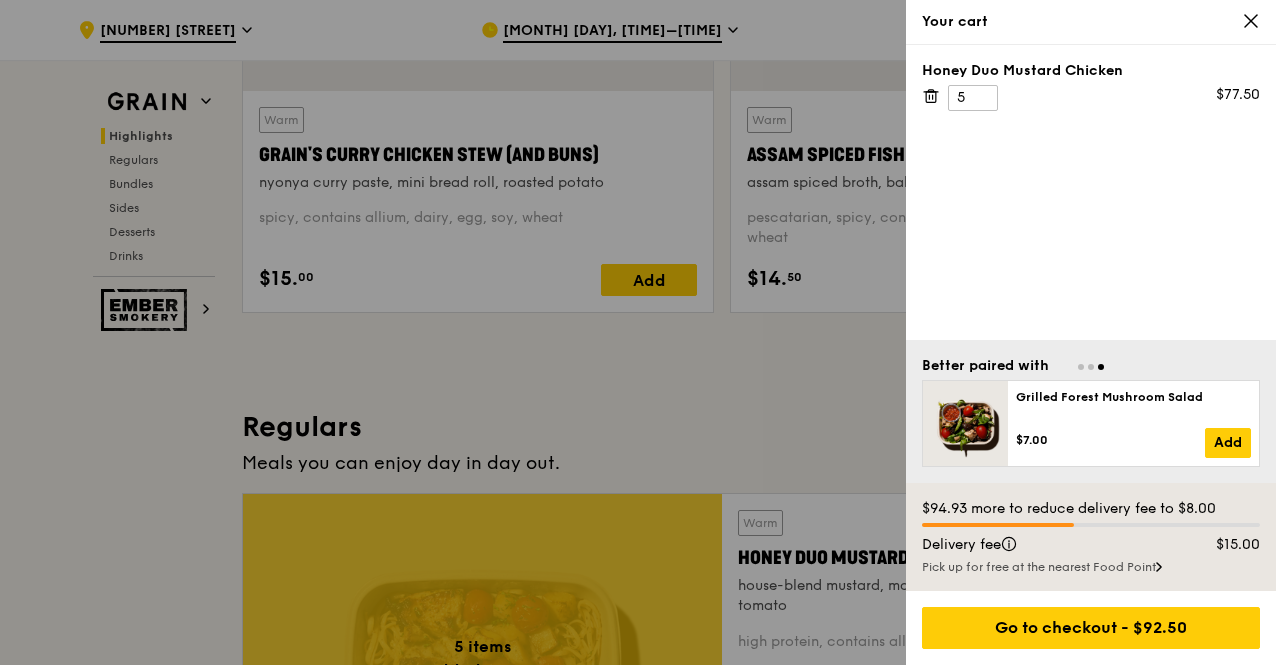 scroll, scrollTop: 986, scrollLeft: 0, axis: vertical 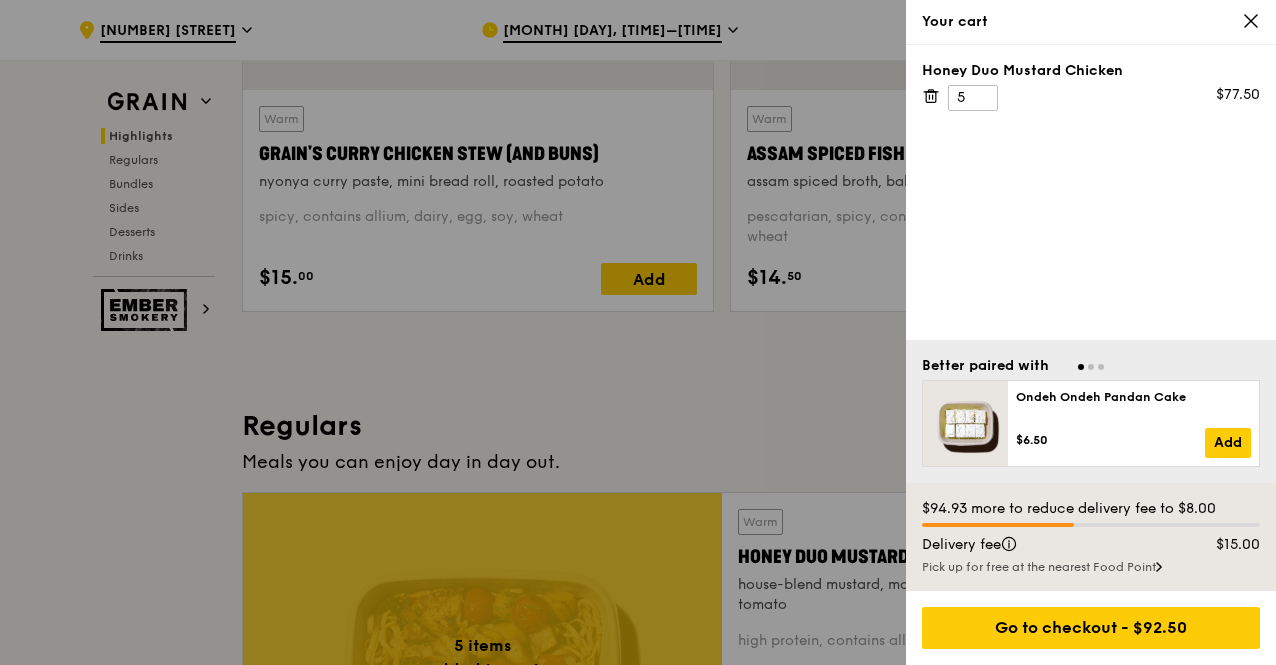 click at bounding box center [638, 332] 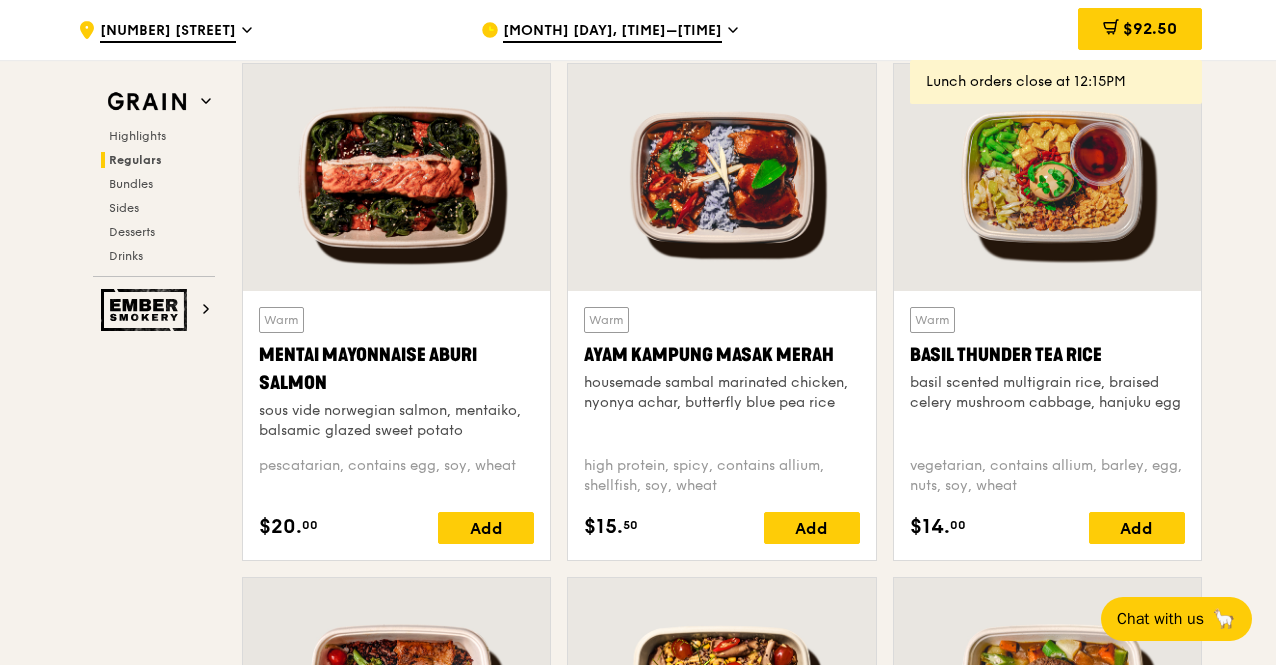 scroll, scrollTop: 1835, scrollLeft: 0, axis: vertical 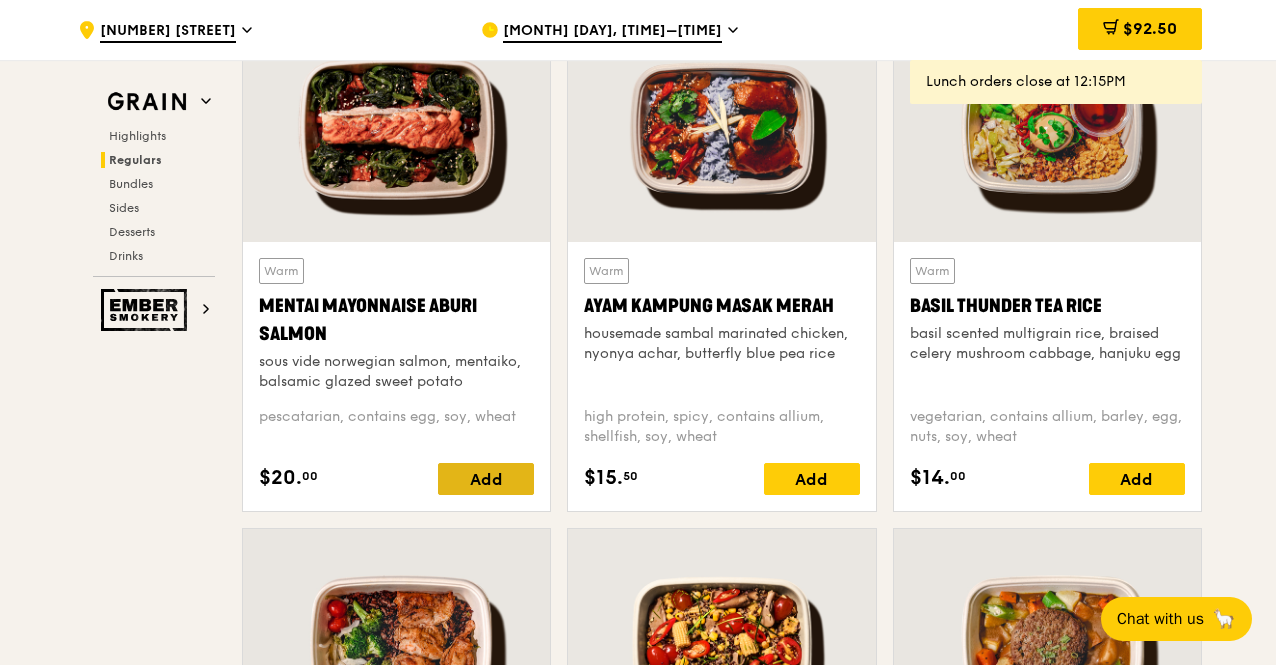 click on "Add" at bounding box center (486, 479) 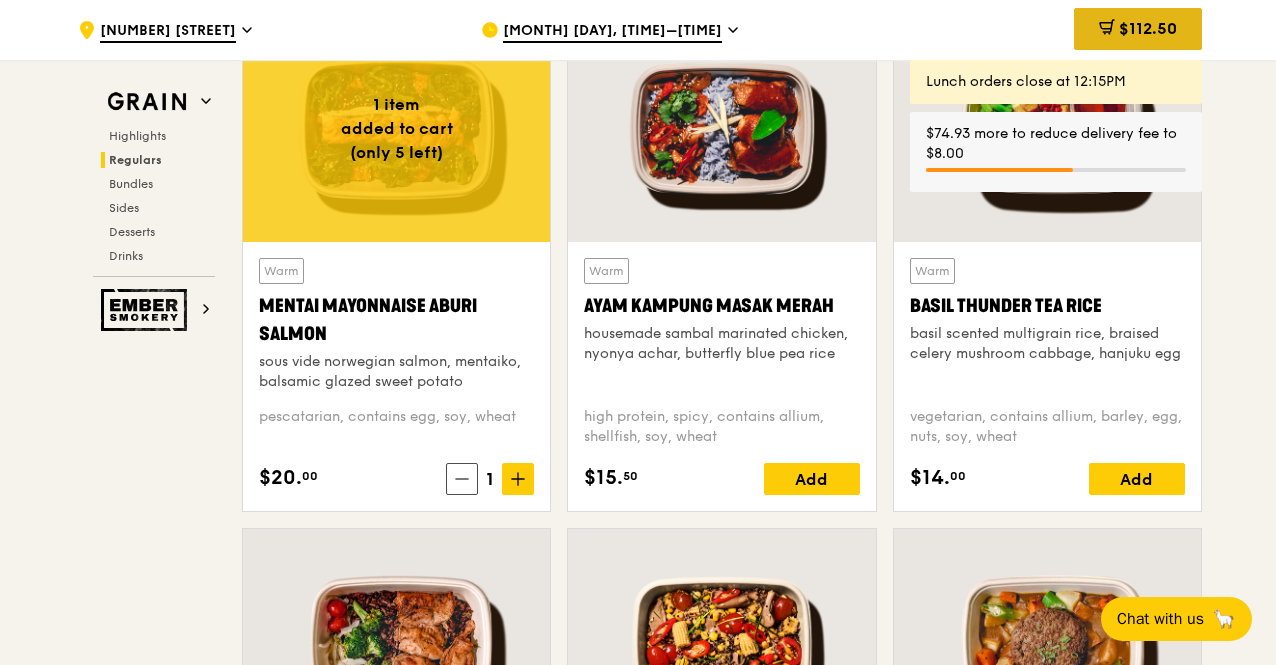 click on "$112.50" at bounding box center [1148, 28] 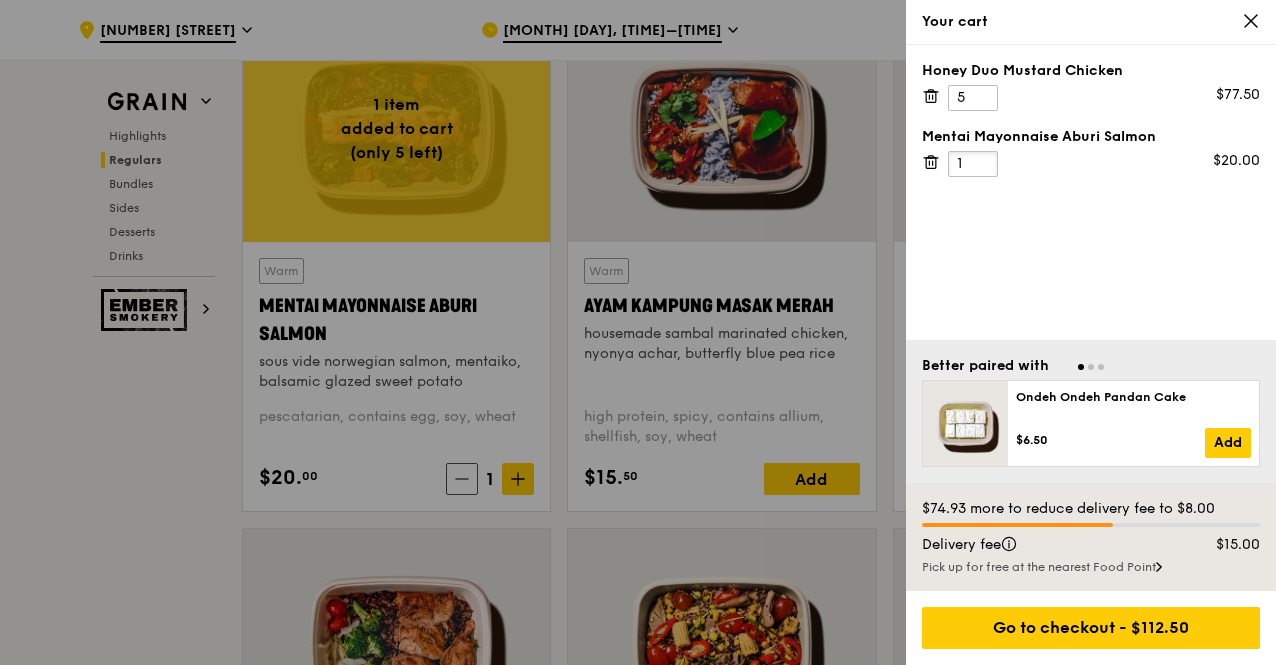 click on "1" at bounding box center [973, 164] 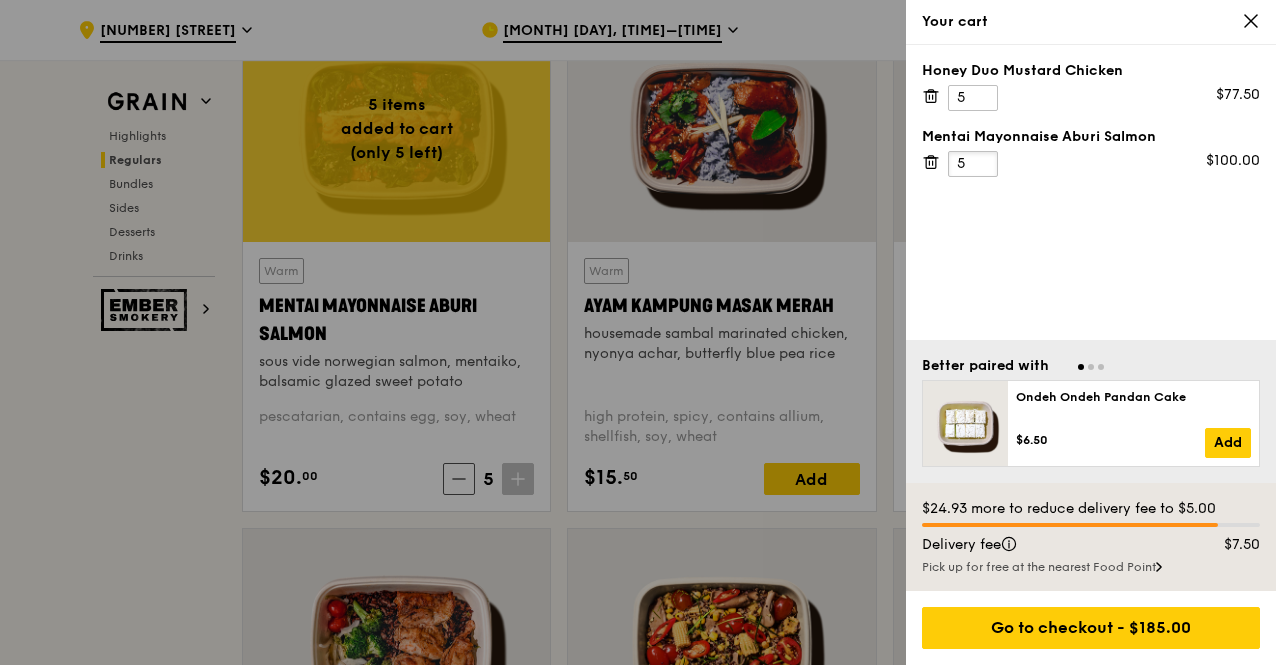 type on "5" 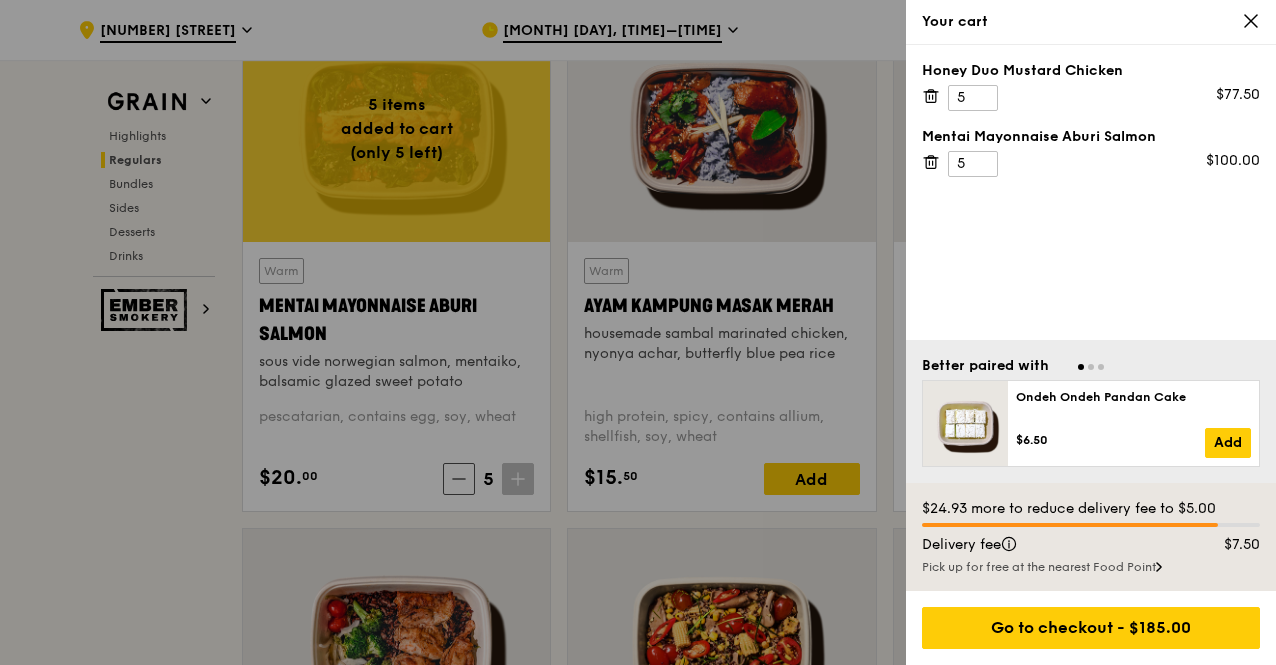 click at bounding box center [638, 332] 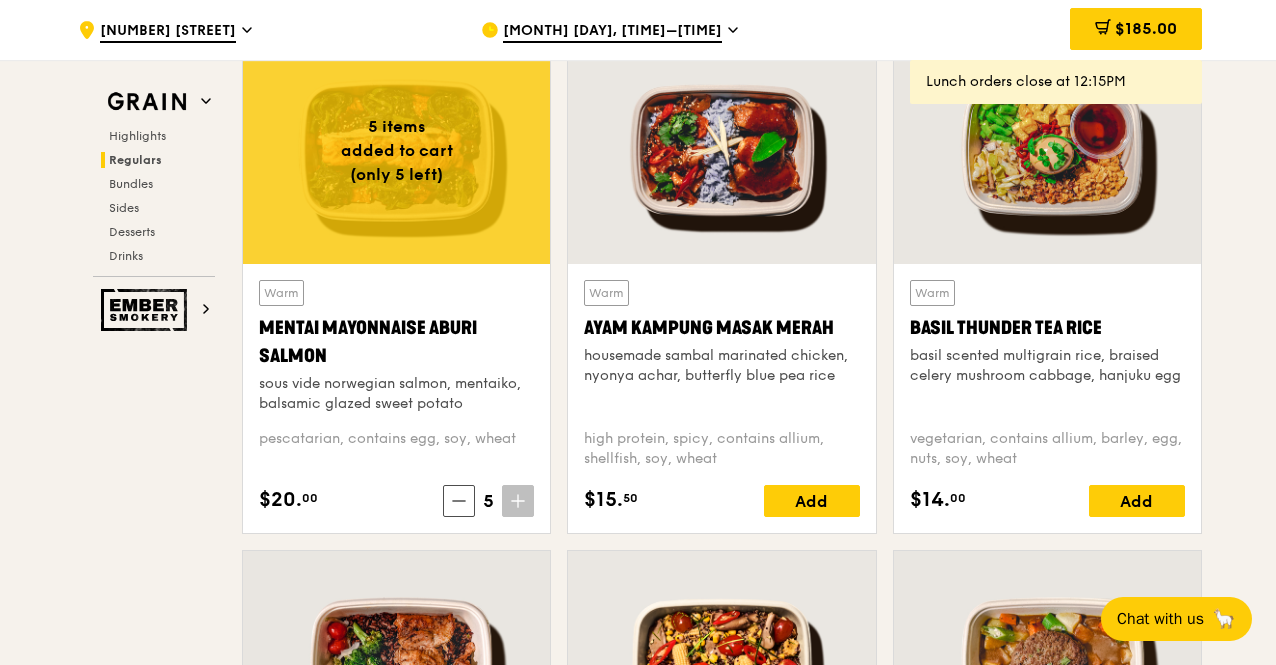 scroll, scrollTop: 1802, scrollLeft: 0, axis: vertical 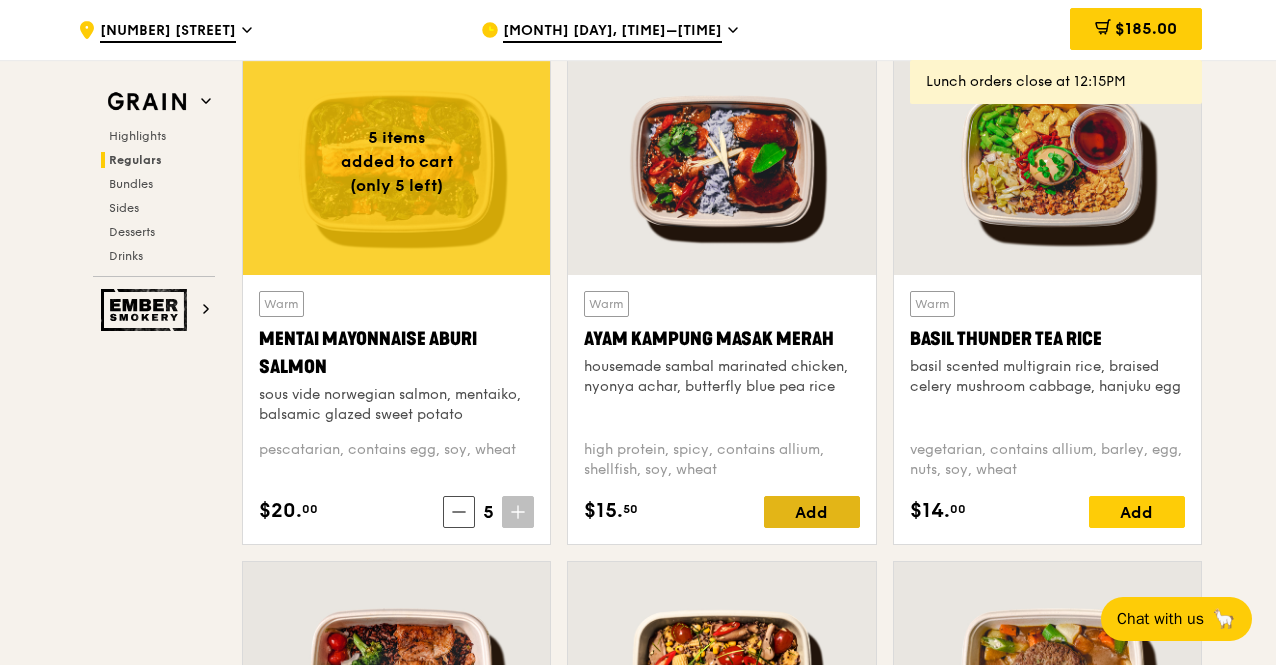 click on "Add" at bounding box center (812, 512) 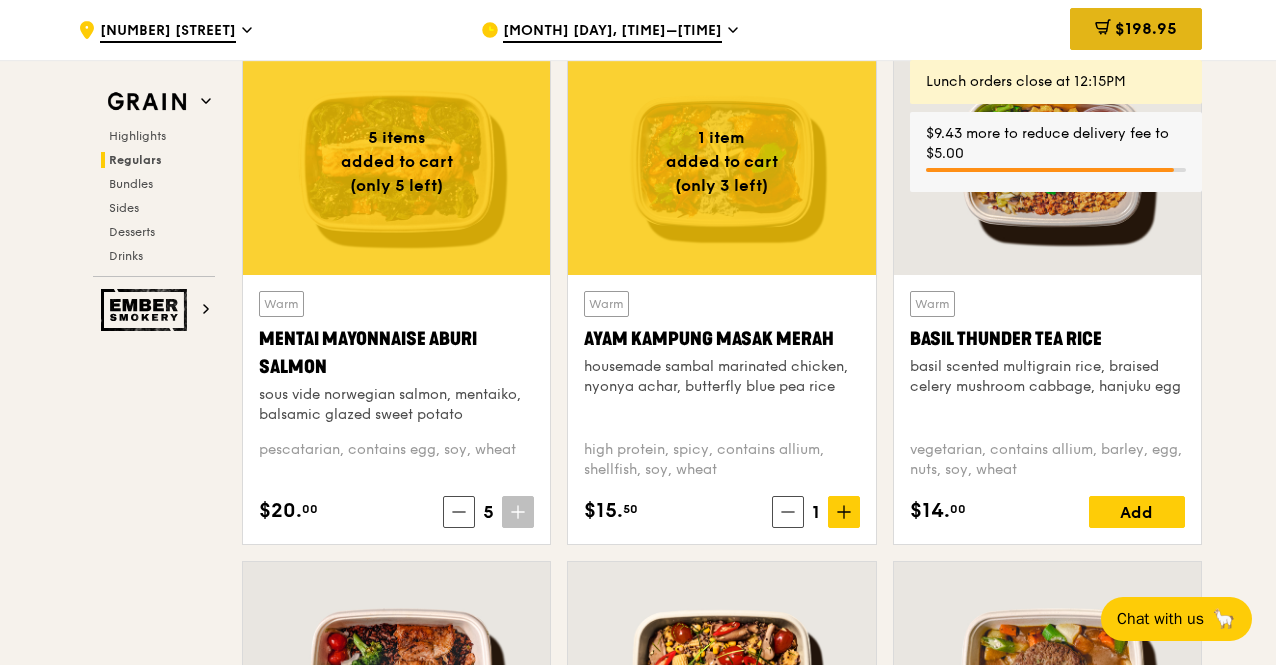 click on "$198.95" at bounding box center (1136, 29) 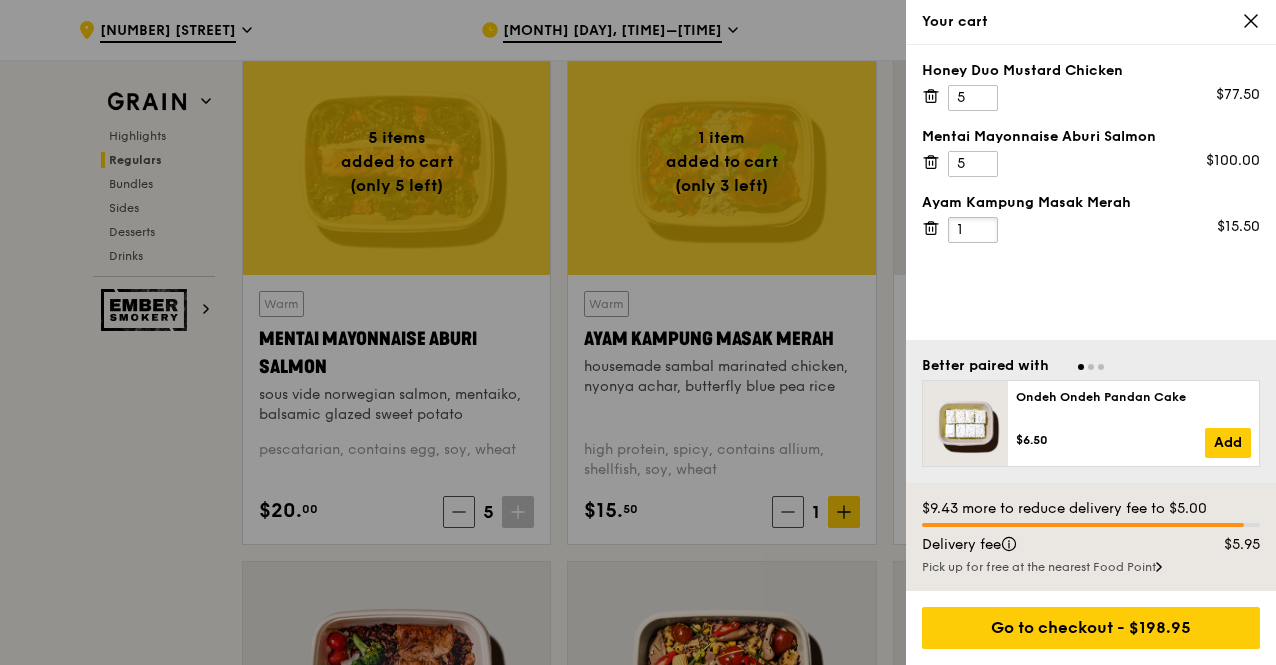 click on "1" at bounding box center (973, 230) 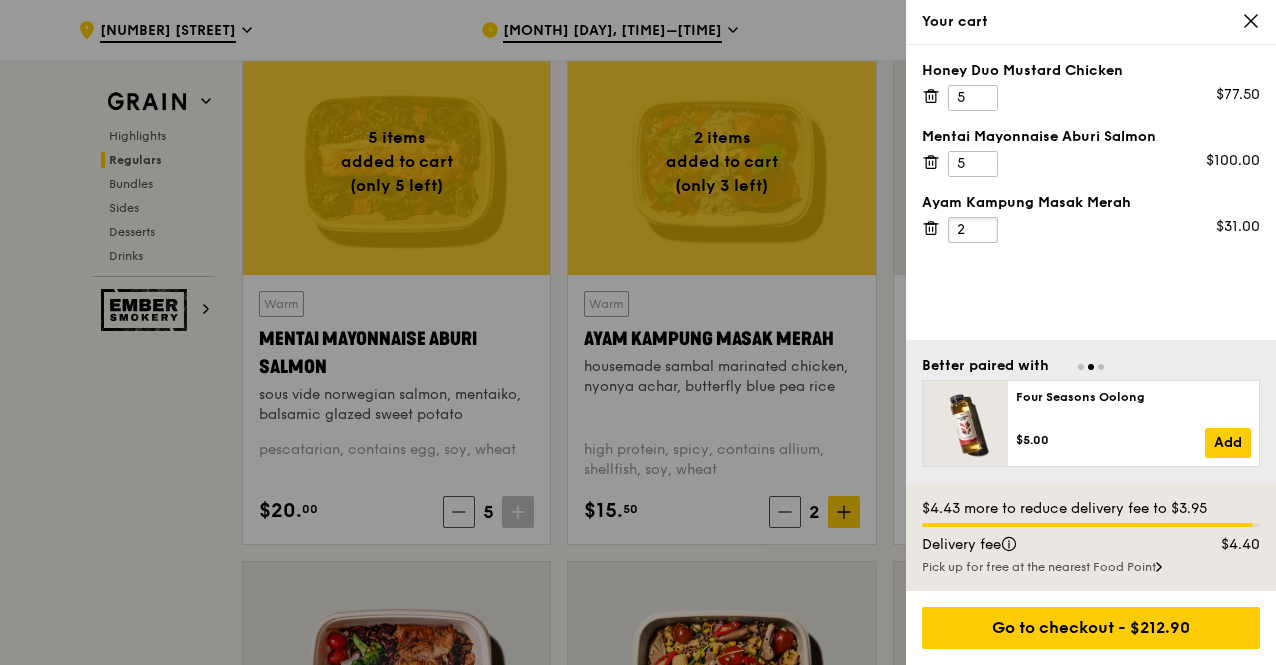 type on "2" 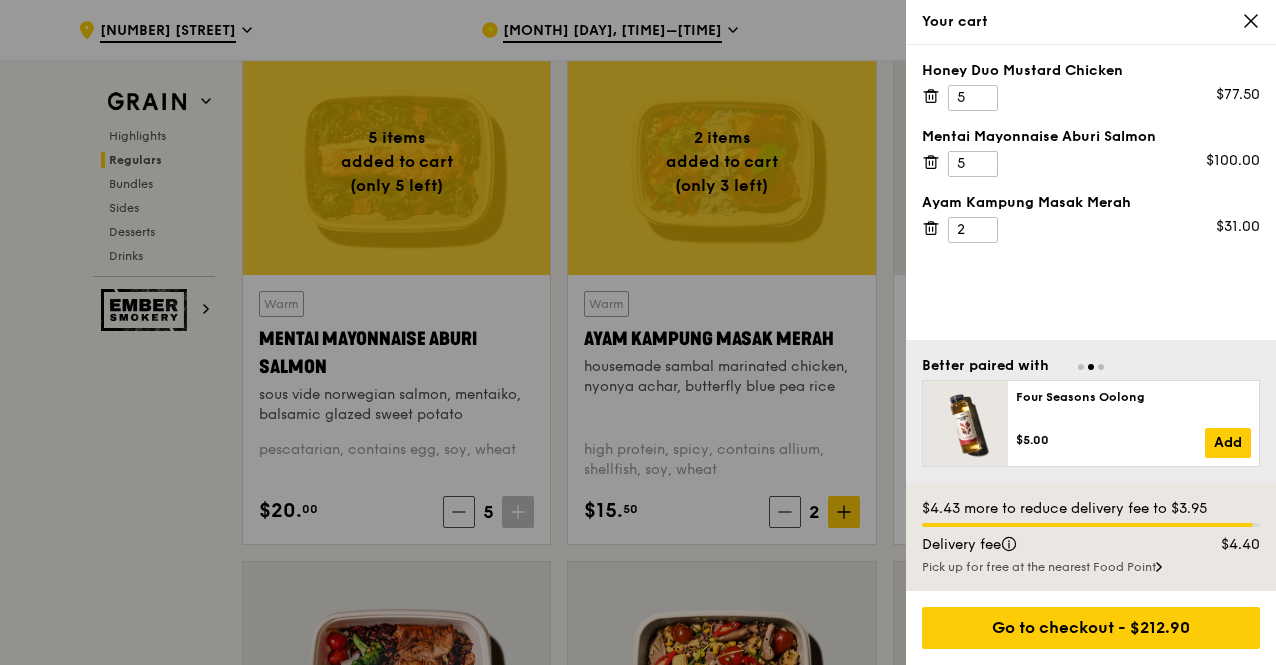click on "[FOOD_ITEM]
[NUMBER]
[PRICE]
[FOOD_ITEM]
[NUMBER]
[PRICE]
[FOOD_ITEM]
[NUMBER]
[PRICE]" at bounding box center [1091, 192] 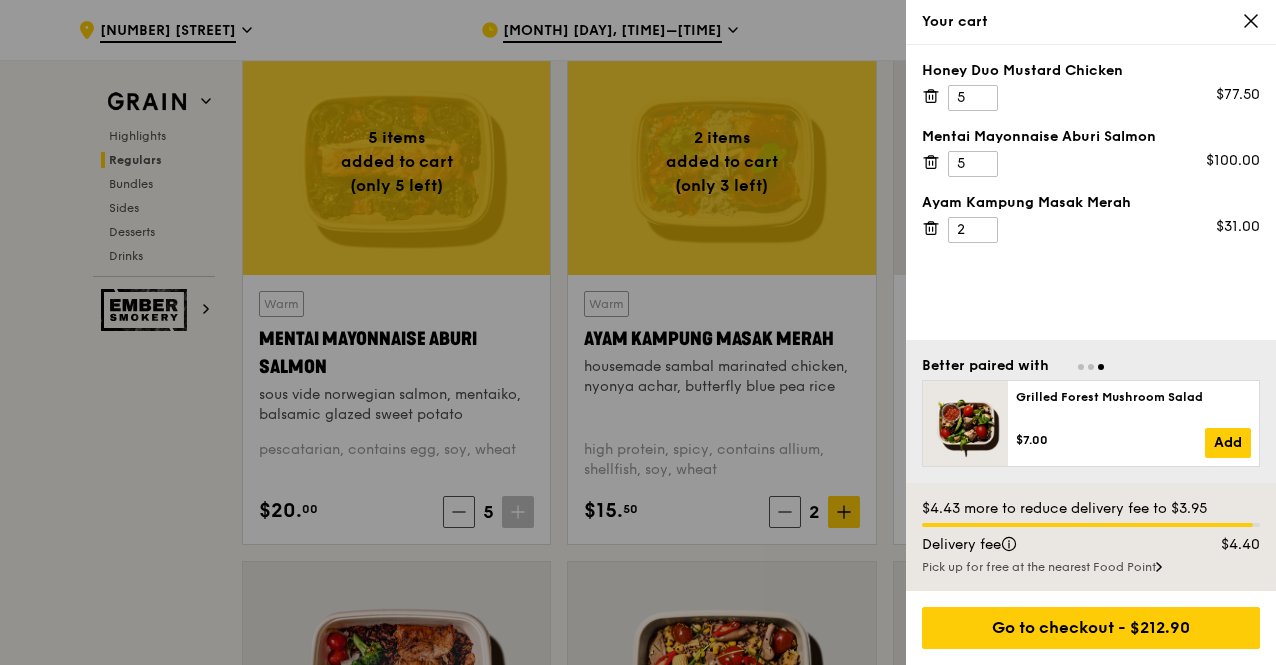 click at bounding box center [638, 332] 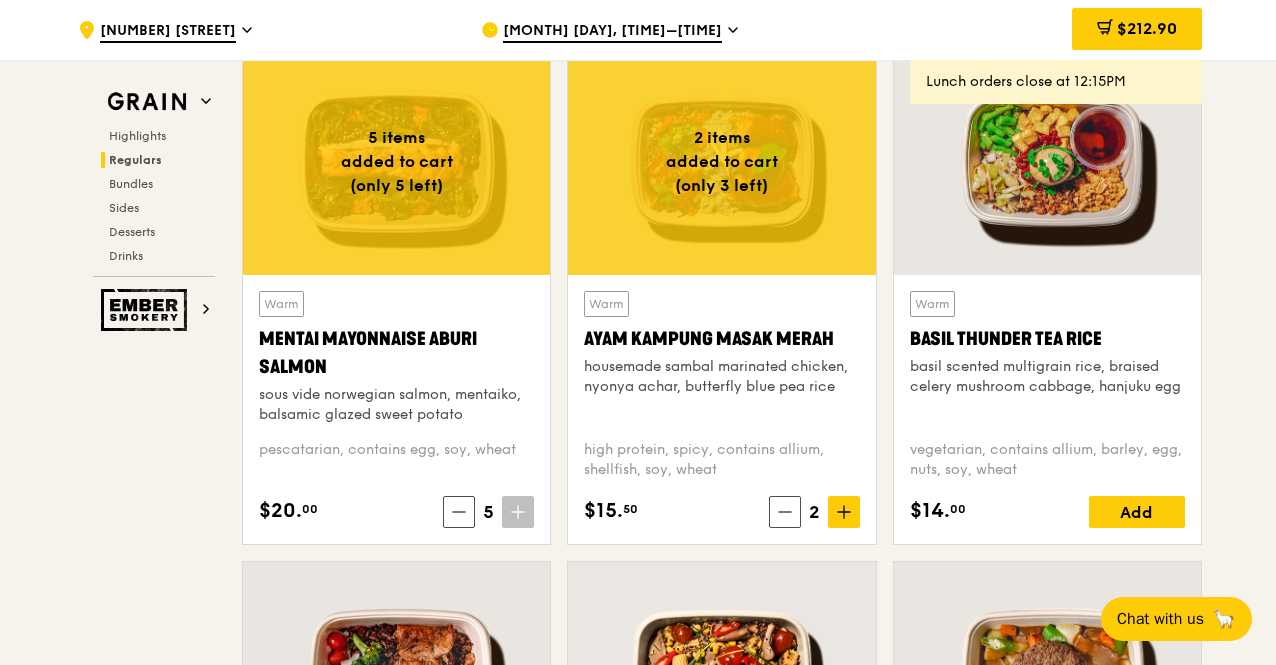 scroll, scrollTop: 1842, scrollLeft: 0, axis: vertical 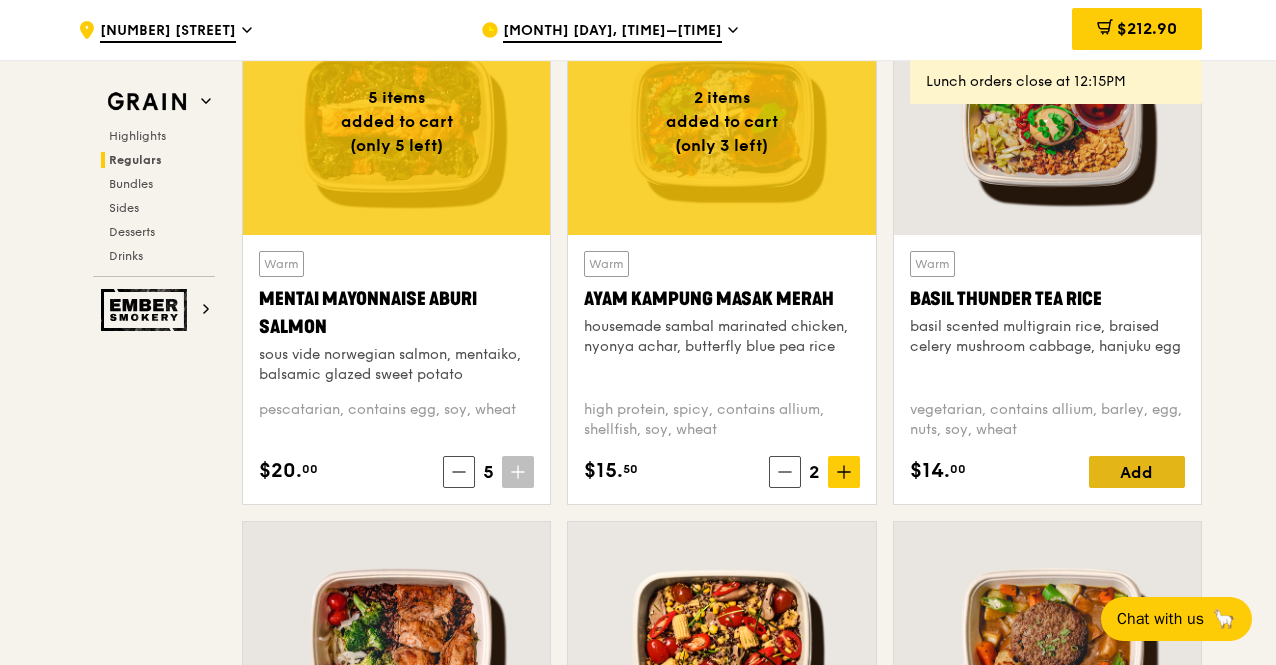 click on "Add" at bounding box center (1137, 472) 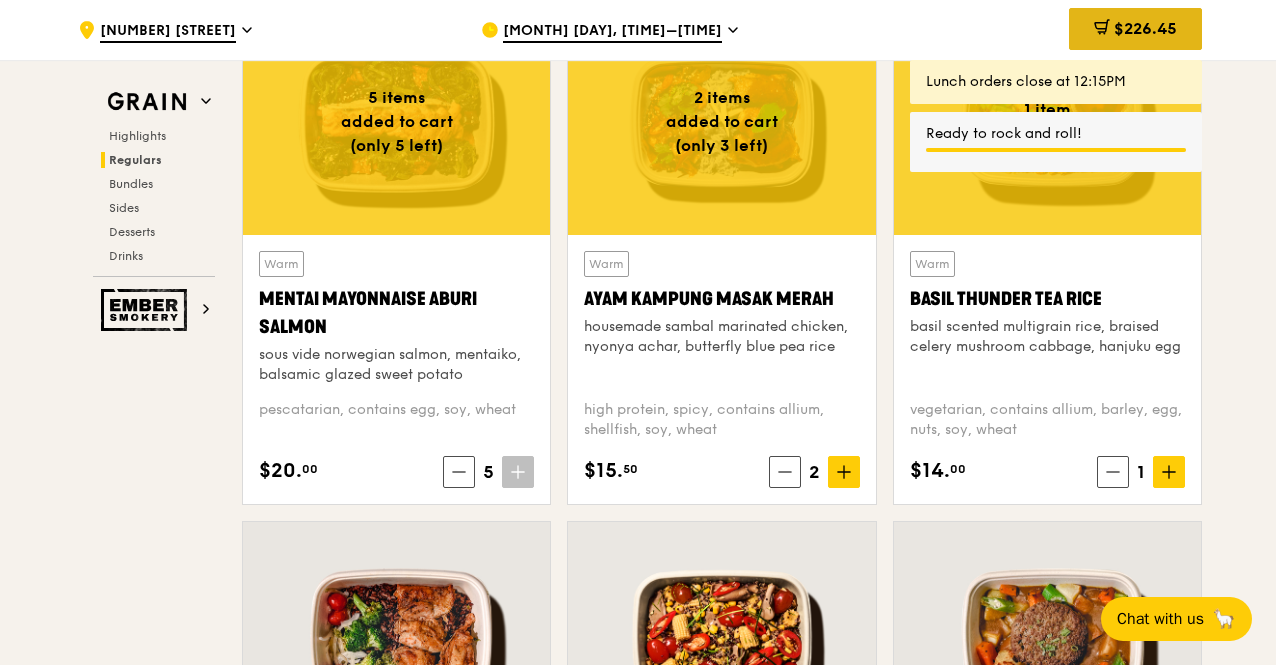 click on "$226.45" at bounding box center [1145, 28] 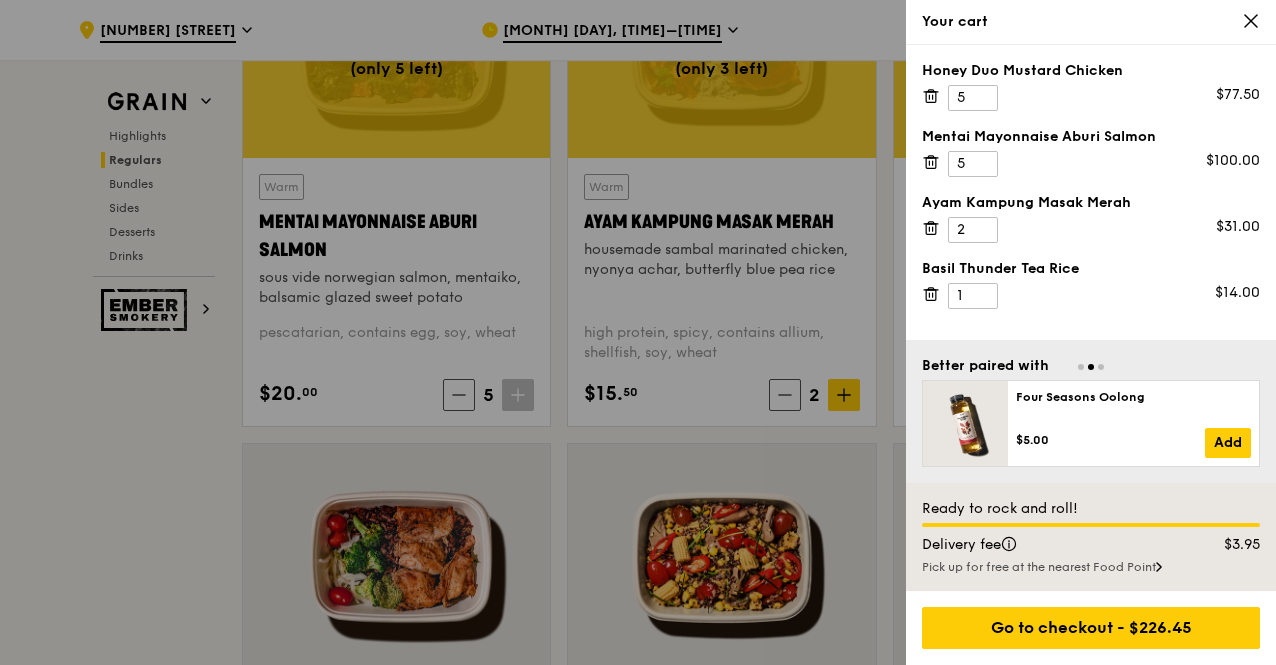 scroll, scrollTop: 1920, scrollLeft: 0, axis: vertical 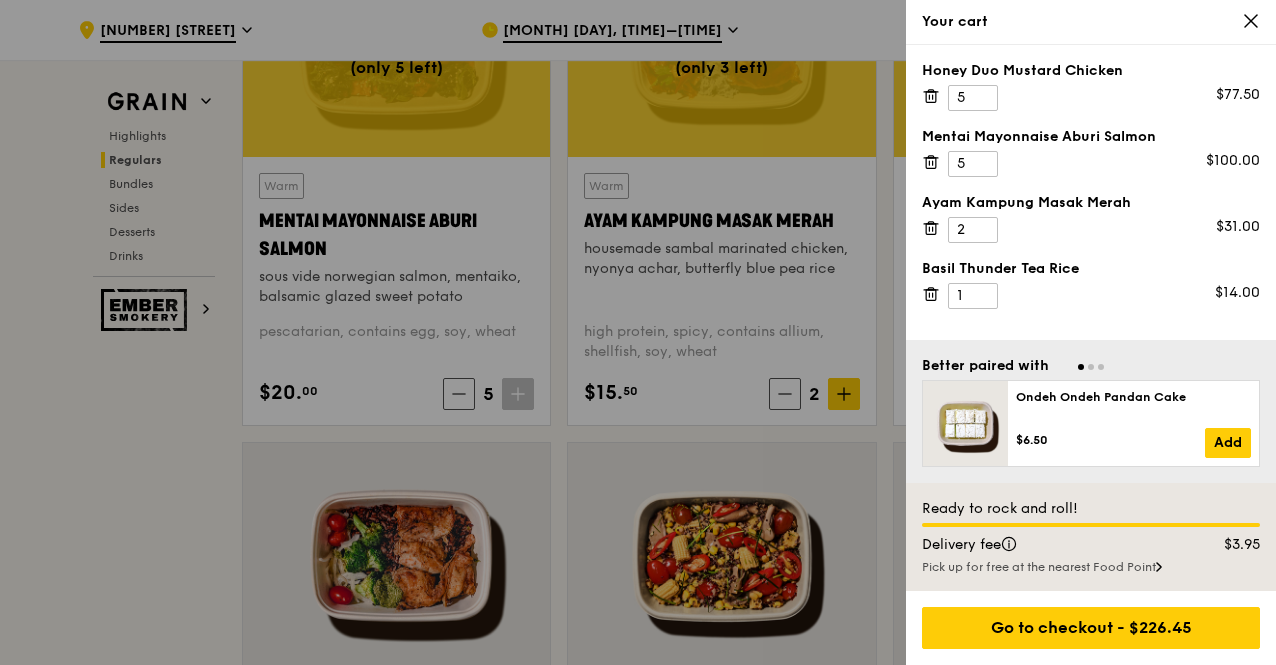 click on "Your cart" at bounding box center (1091, 22) 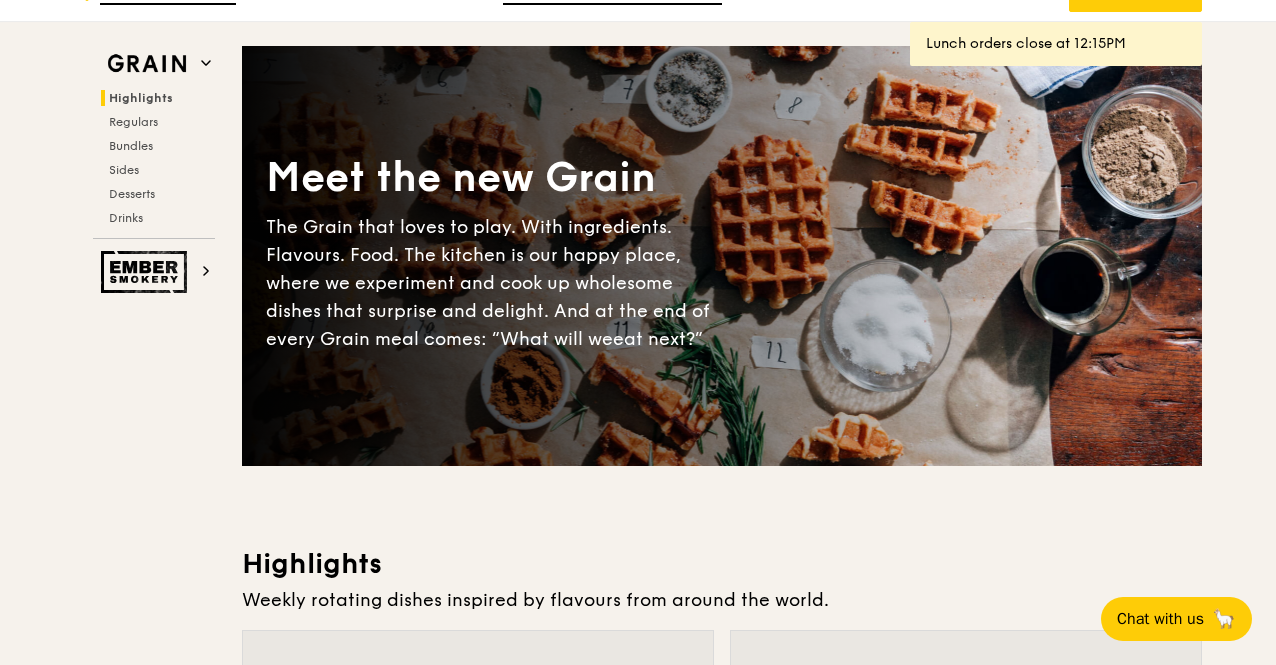 scroll, scrollTop: 0, scrollLeft: 0, axis: both 